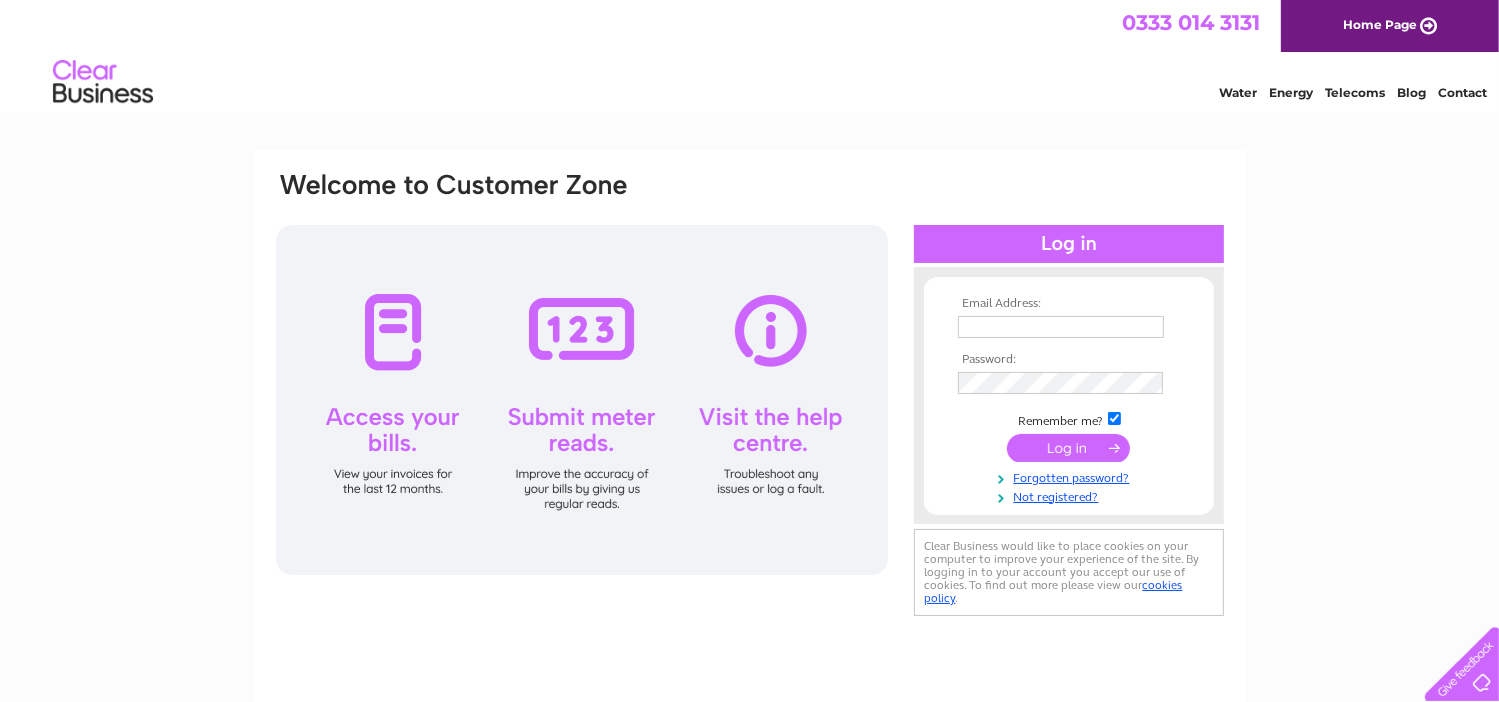 scroll, scrollTop: 0, scrollLeft: 0, axis: both 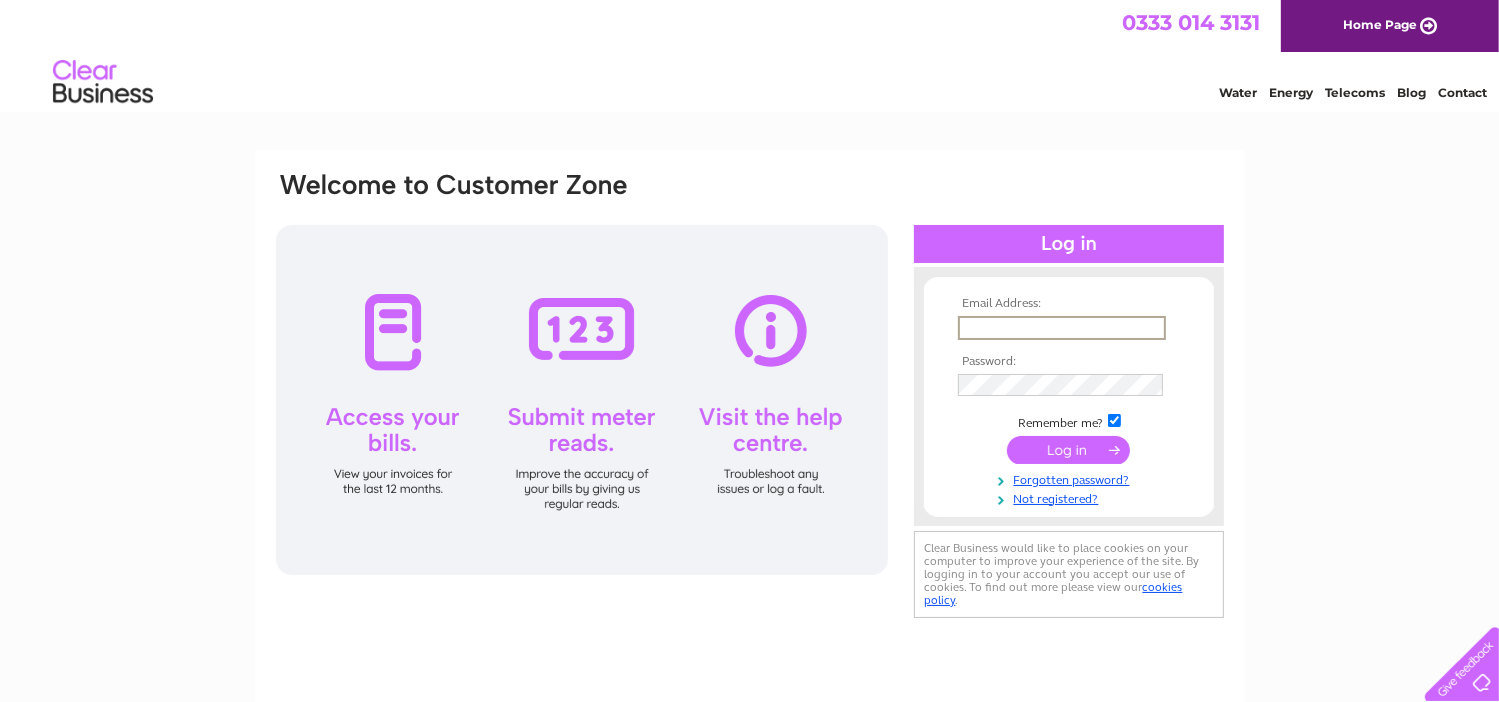 paste on "mhenderson@bocscot.org" 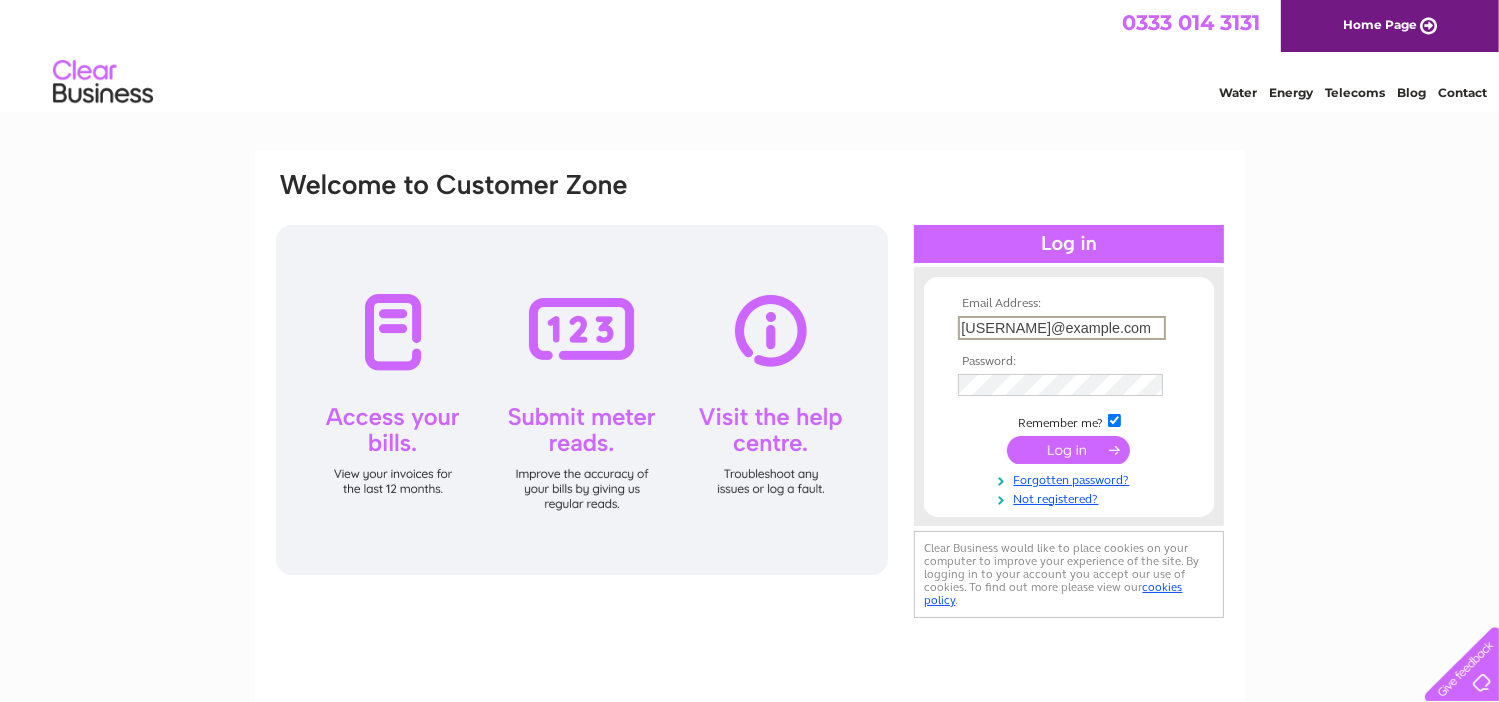 type on "mhenderson@bocscot.org" 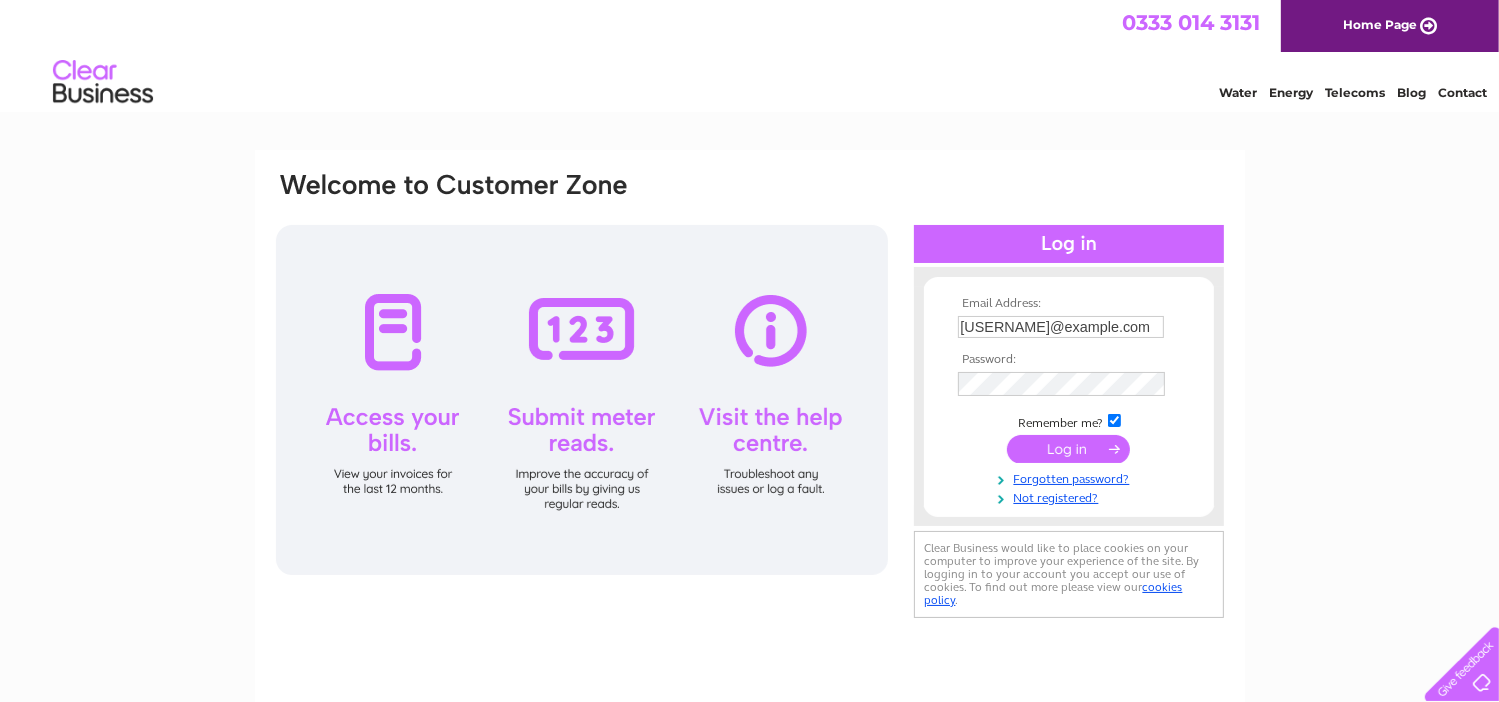 click at bounding box center (1069, 449) 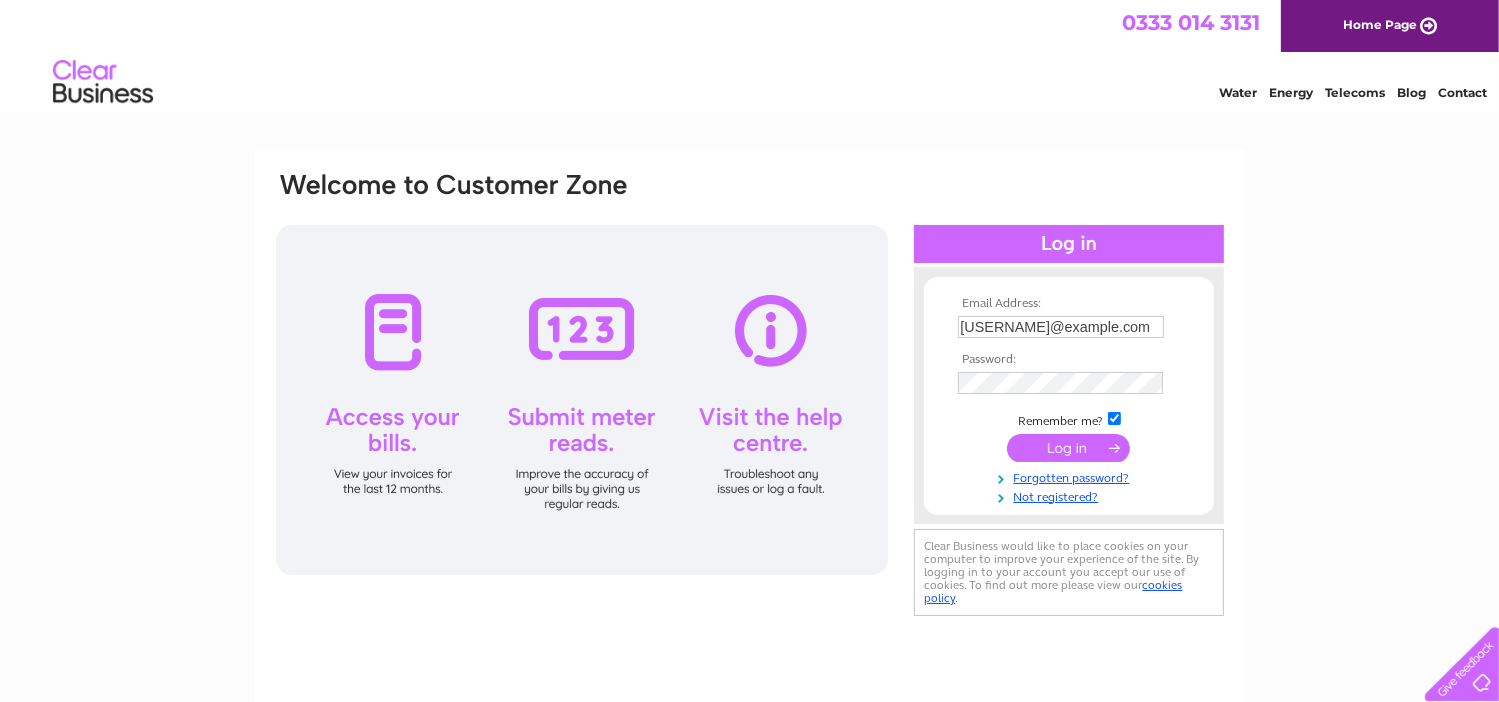 click at bounding box center (1068, 448) 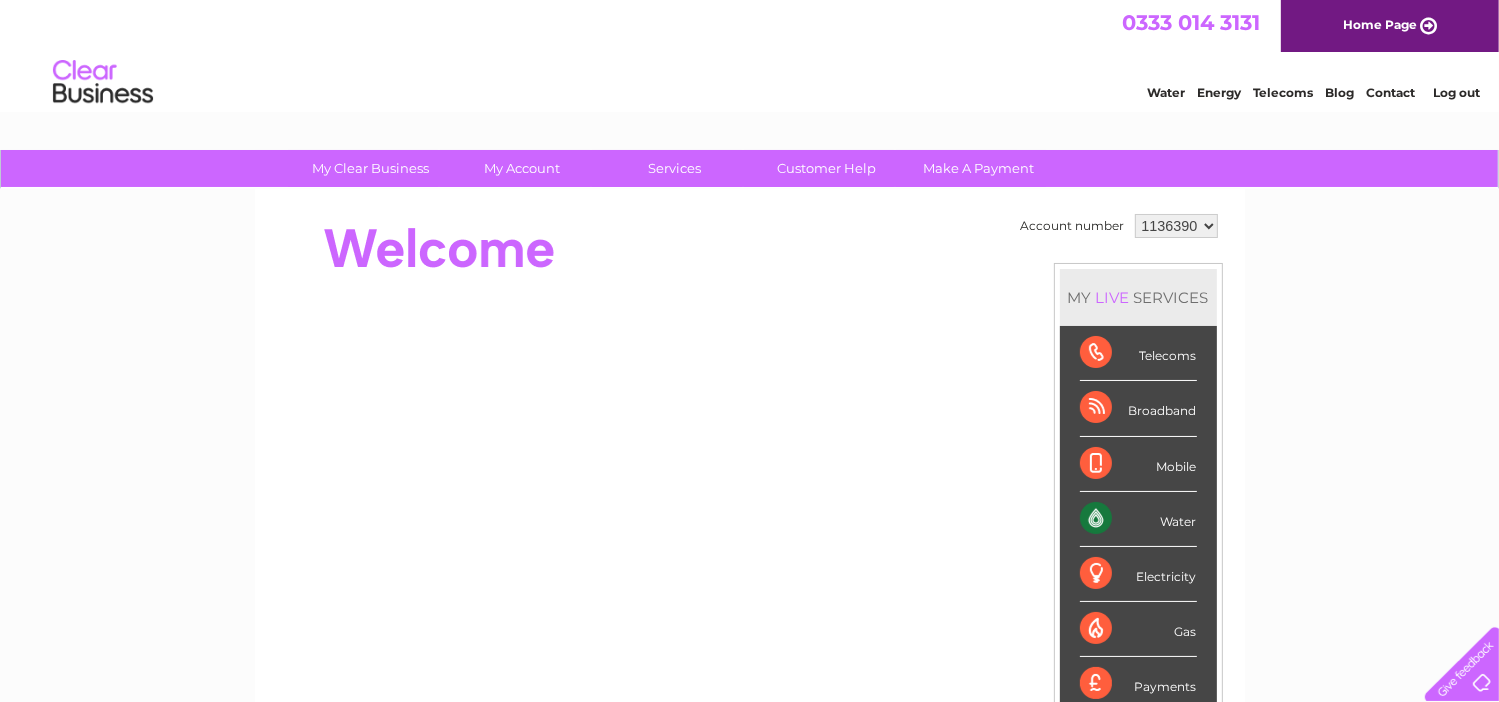 scroll, scrollTop: 0, scrollLeft: 0, axis: both 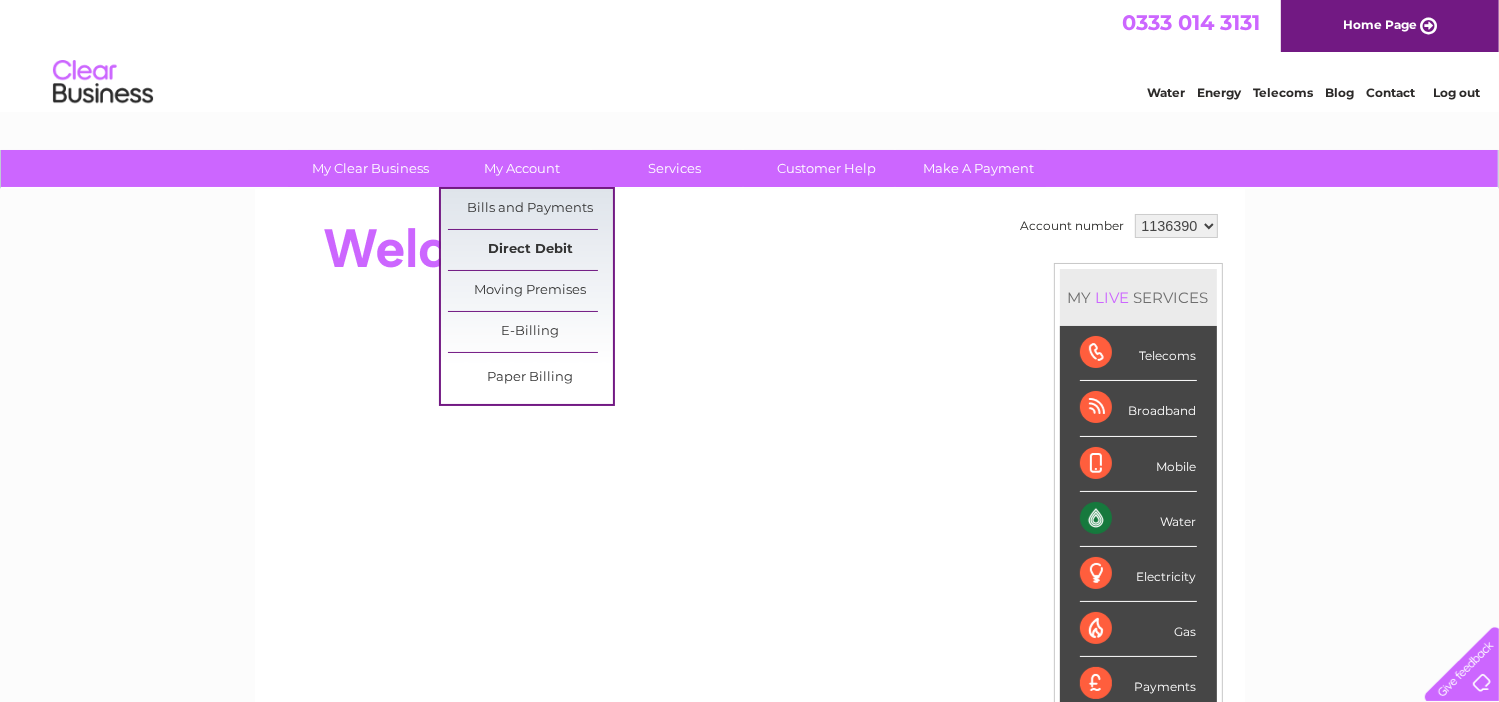 click on "Direct Debit" at bounding box center [530, 250] 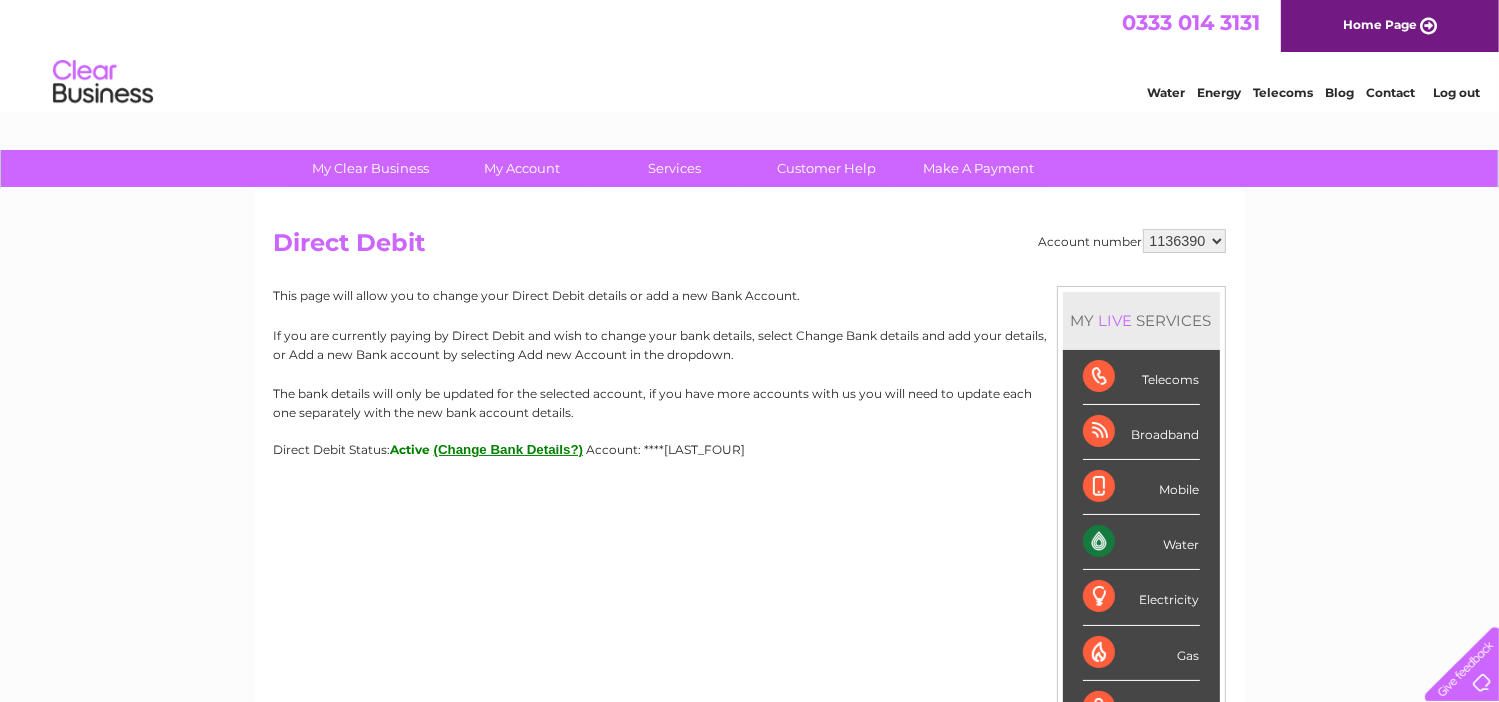 scroll, scrollTop: 0, scrollLeft: 0, axis: both 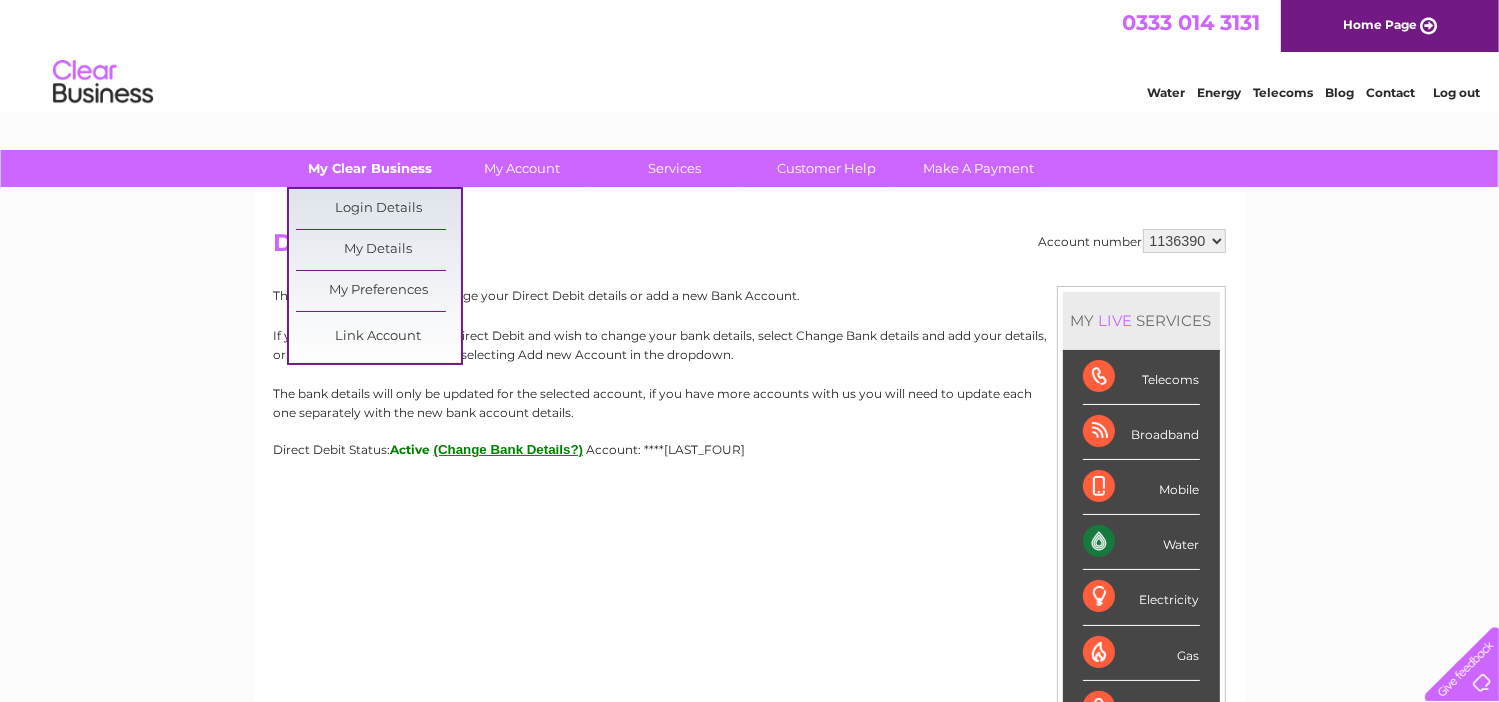 click on "My Clear Business" at bounding box center (370, 168) 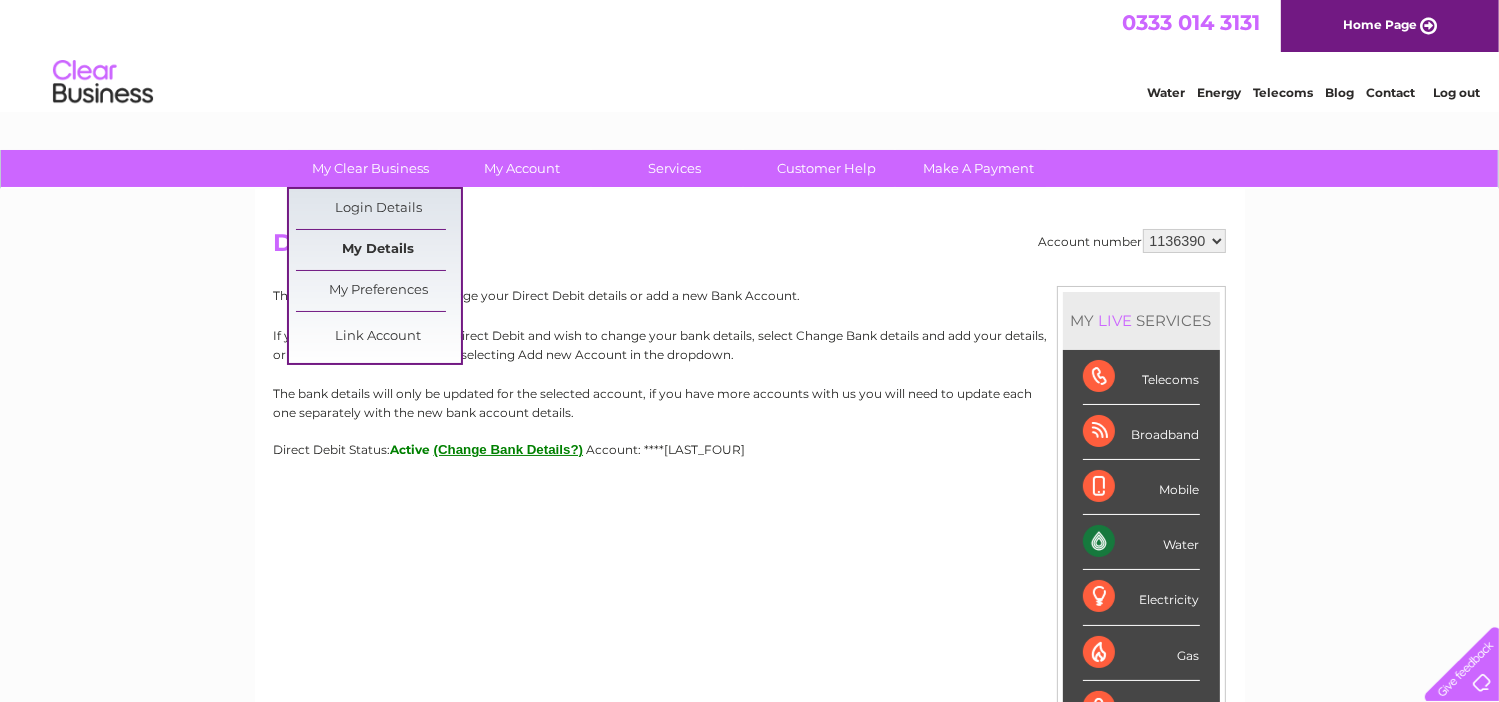 click on "My Details" at bounding box center (378, 250) 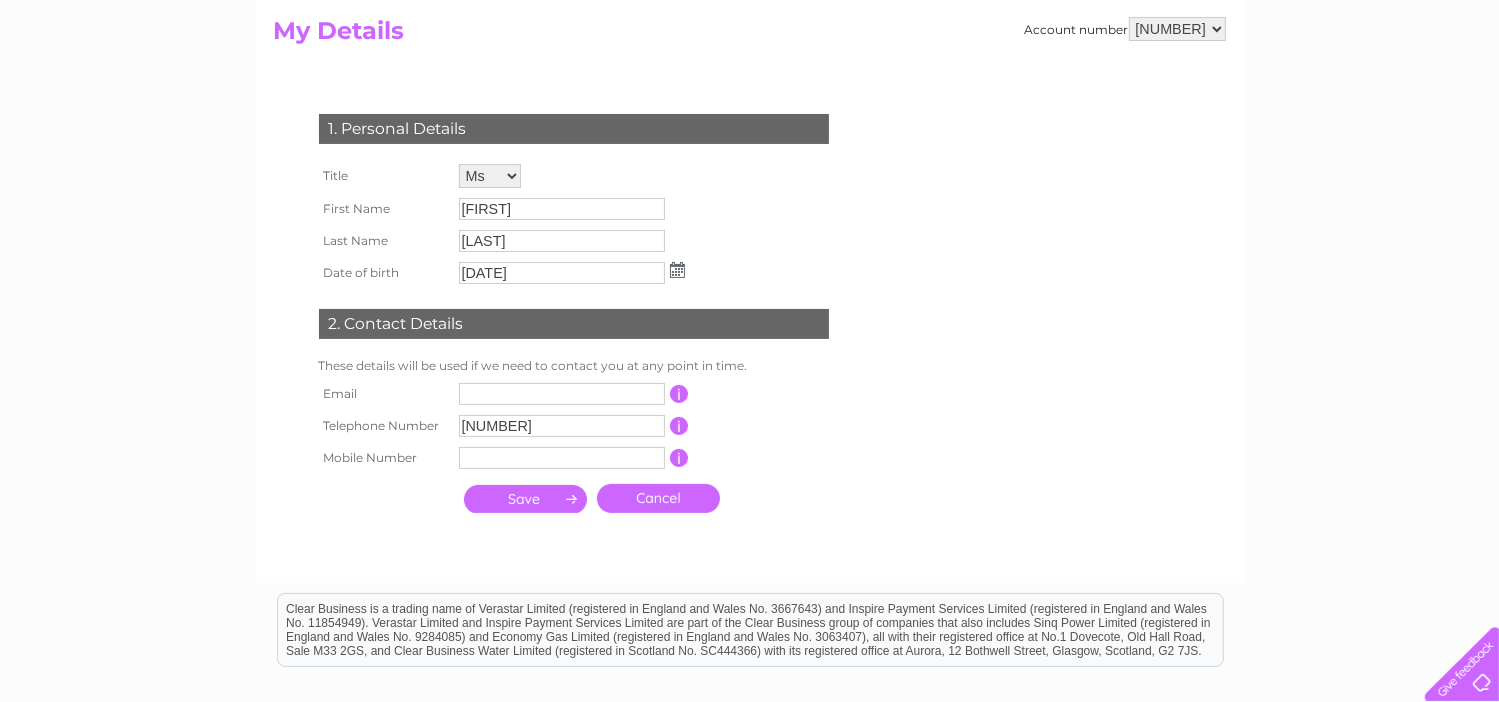scroll, scrollTop: 0, scrollLeft: 0, axis: both 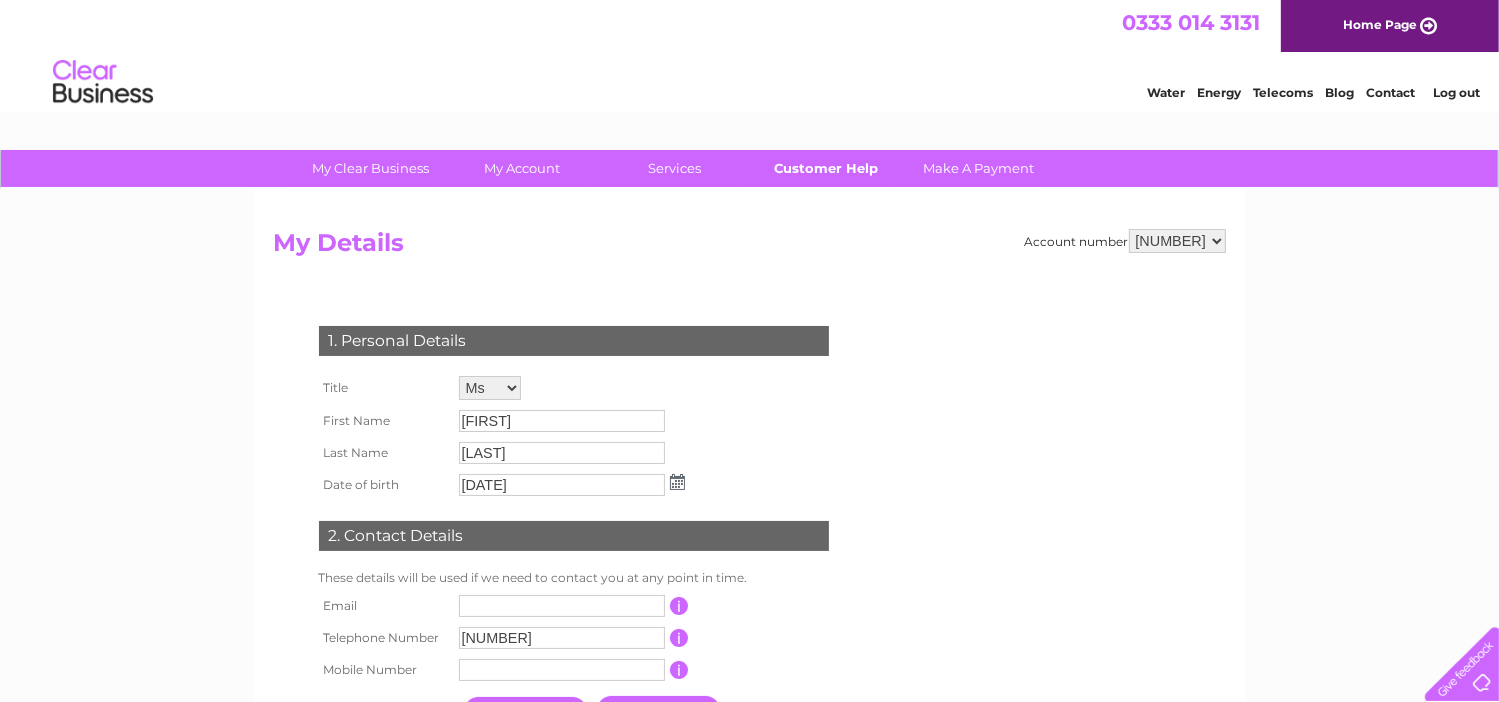 click on "Customer Help" at bounding box center [826, 168] 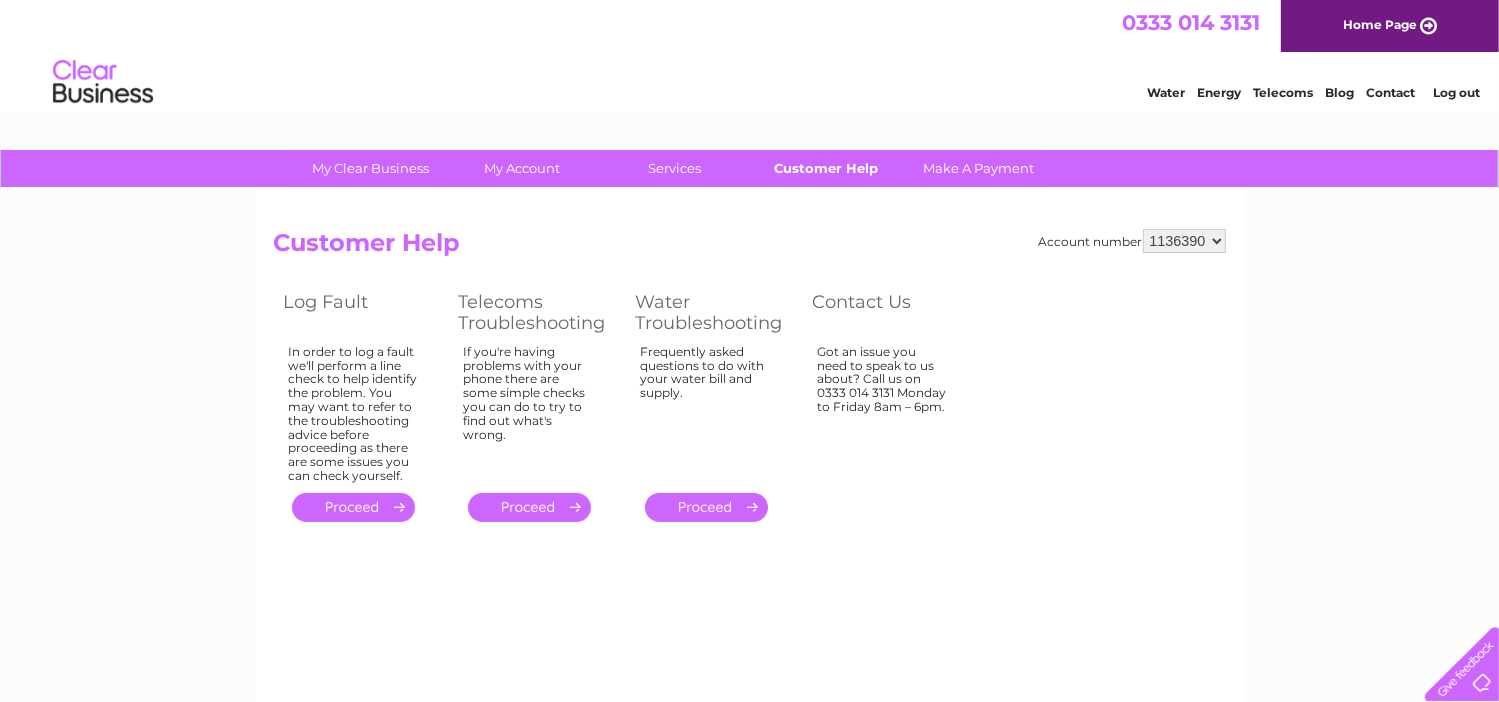 scroll, scrollTop: 0, scrollLeft: 0, axis: both 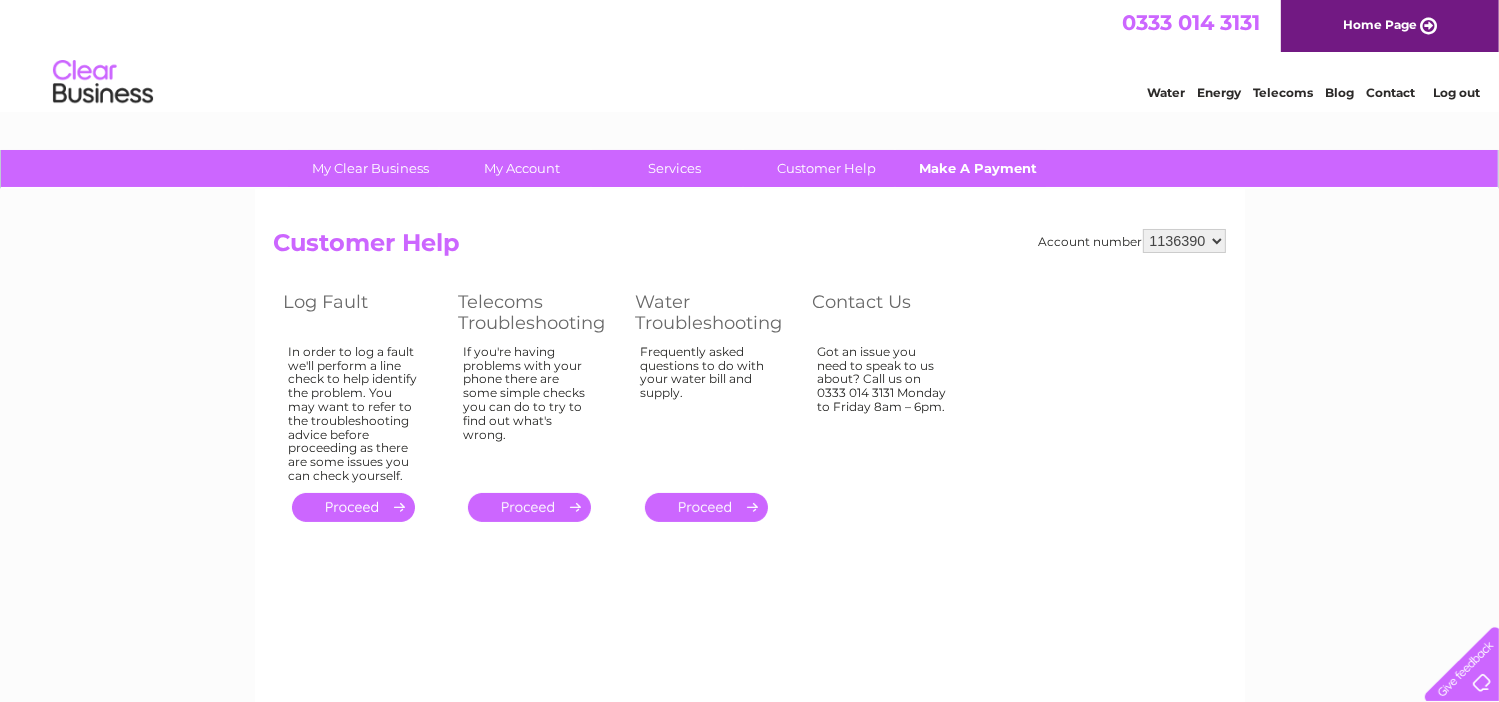 click on "Make A Payment" at bounding box center [978, 168] 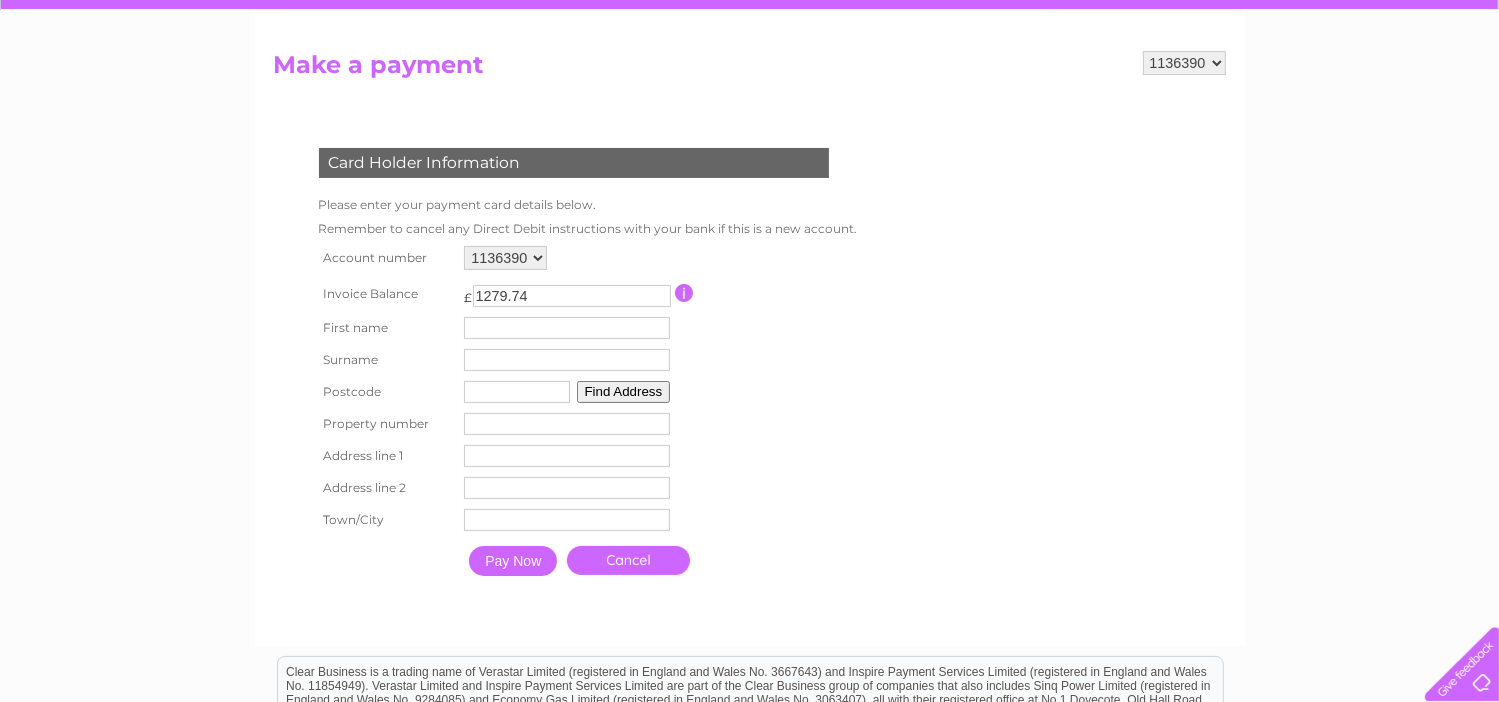 scroll, scrollTop: 81, scrollLeft: 0, axis: vertical 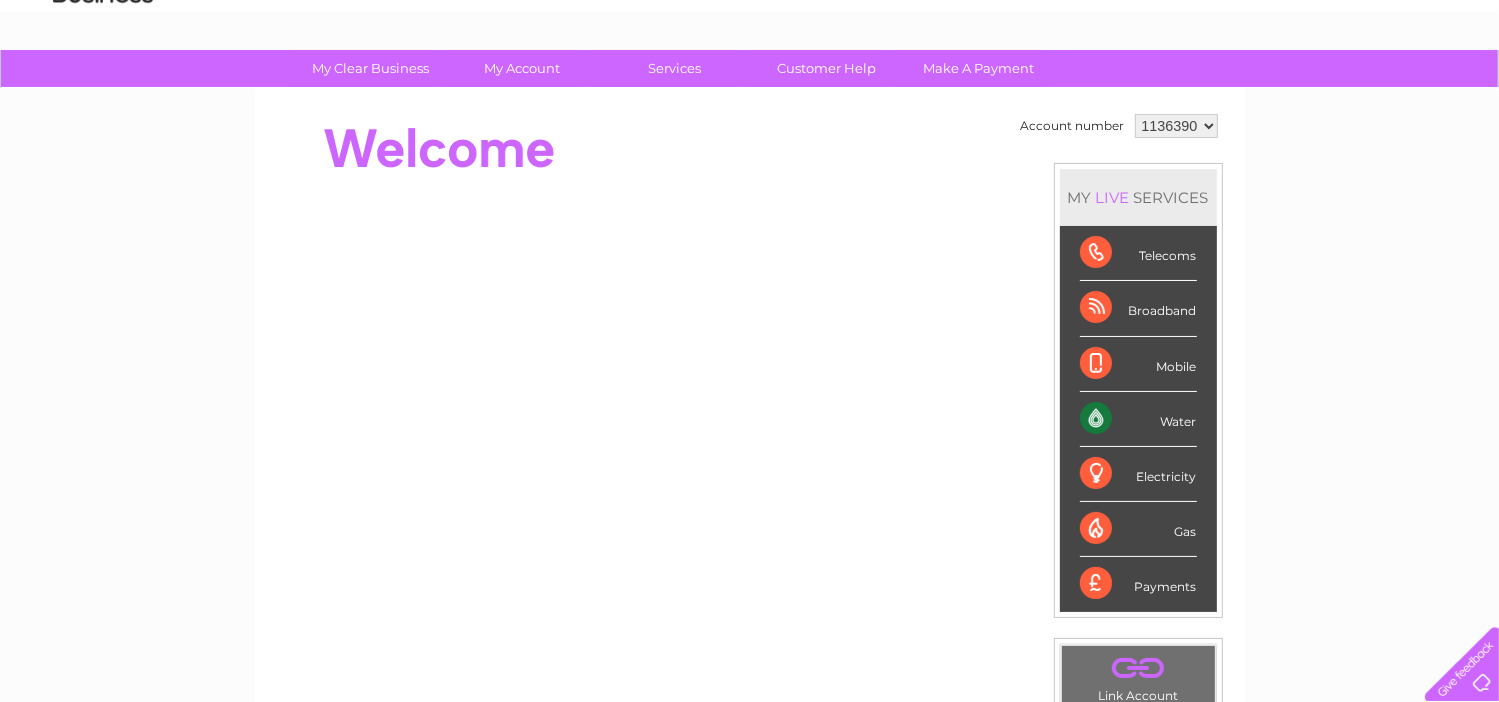 click on "Water" at bounding box center [1138, 419] 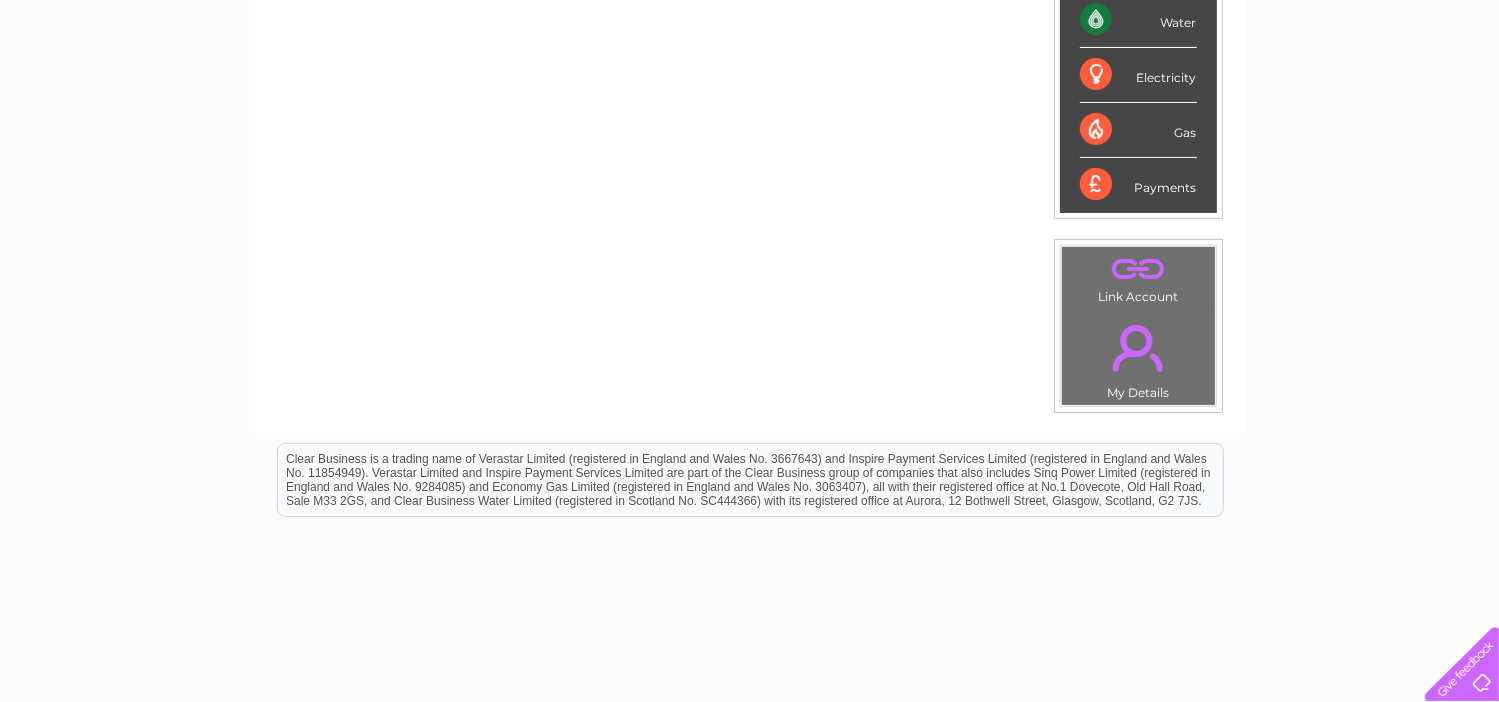 scroll, scrollTop: 500, scrollLeft: 0, axis: vertical 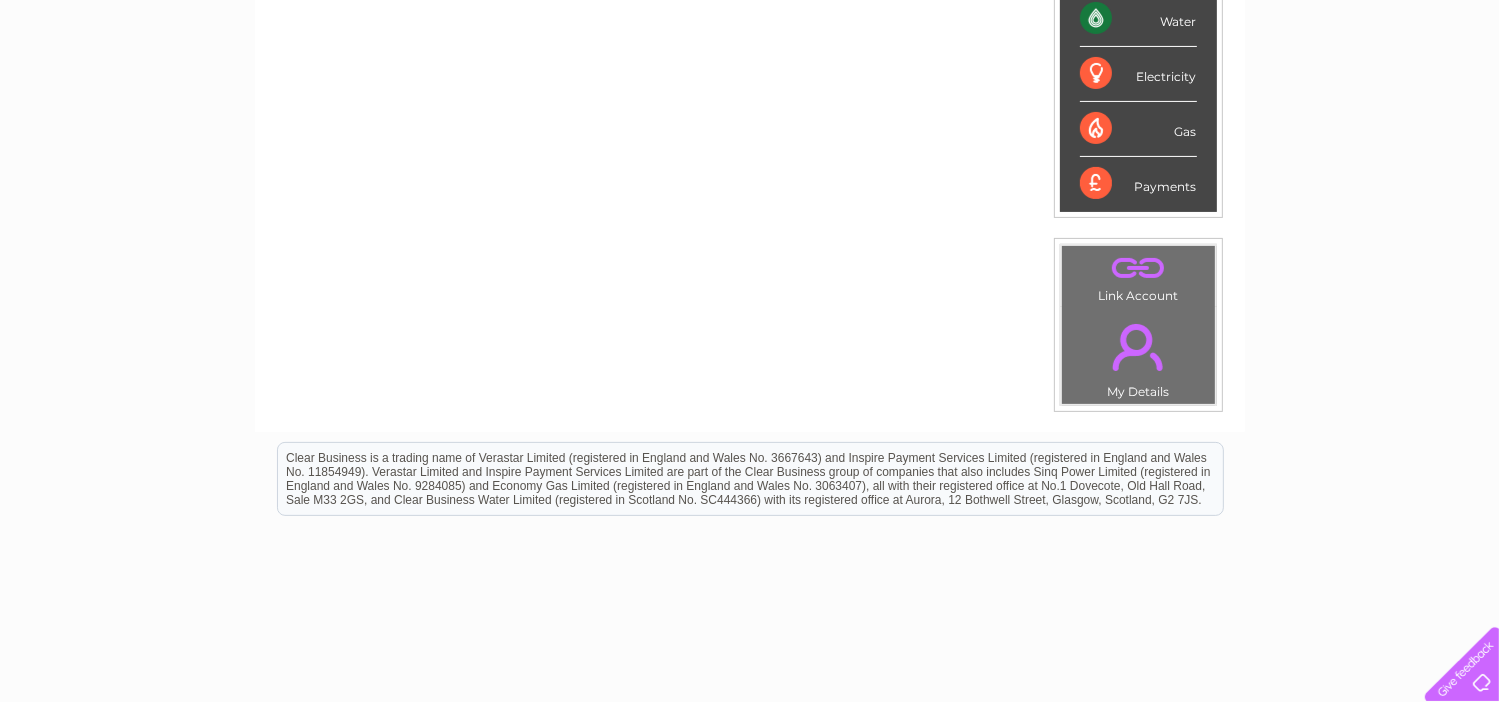 click on "." at bounding box center [1138, 347] 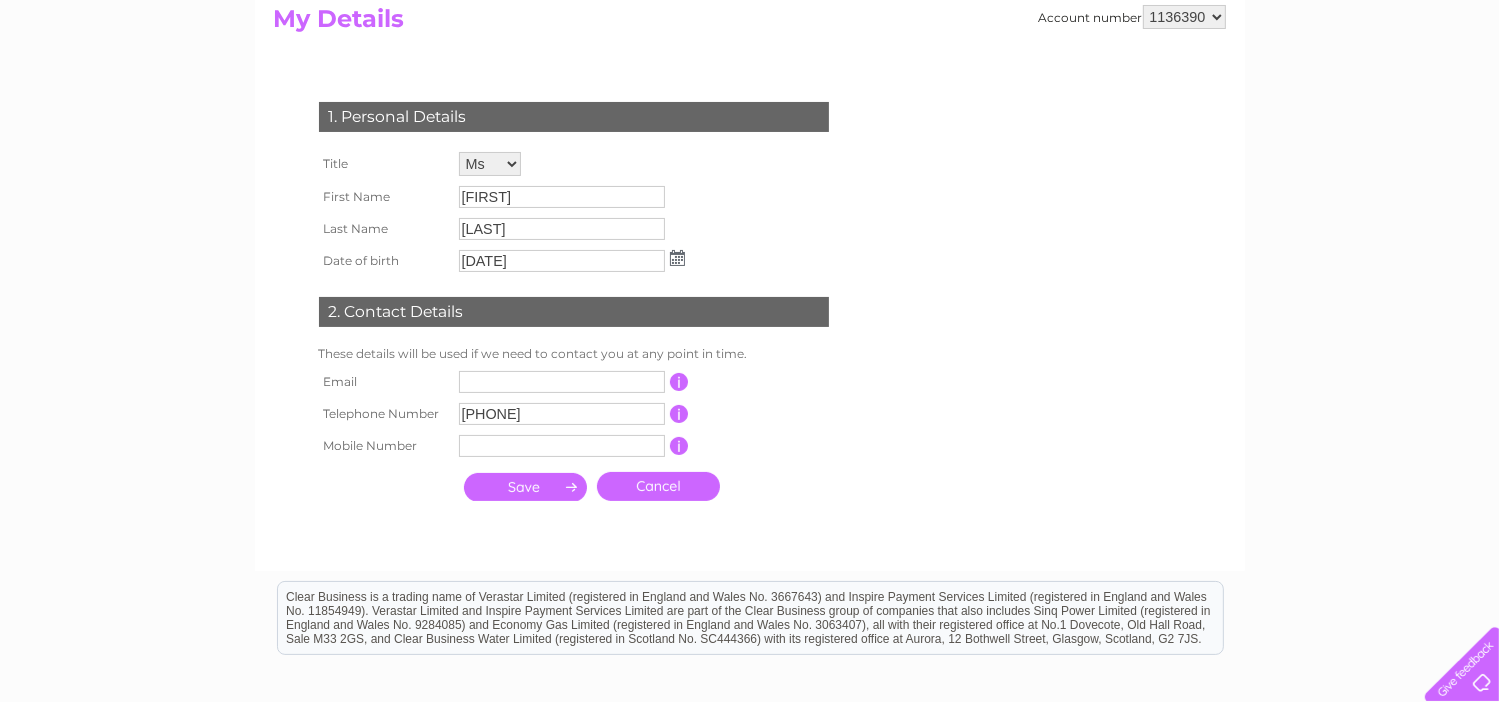 scroll, scrollTop: 0, scrollLeft: 0, axis: both 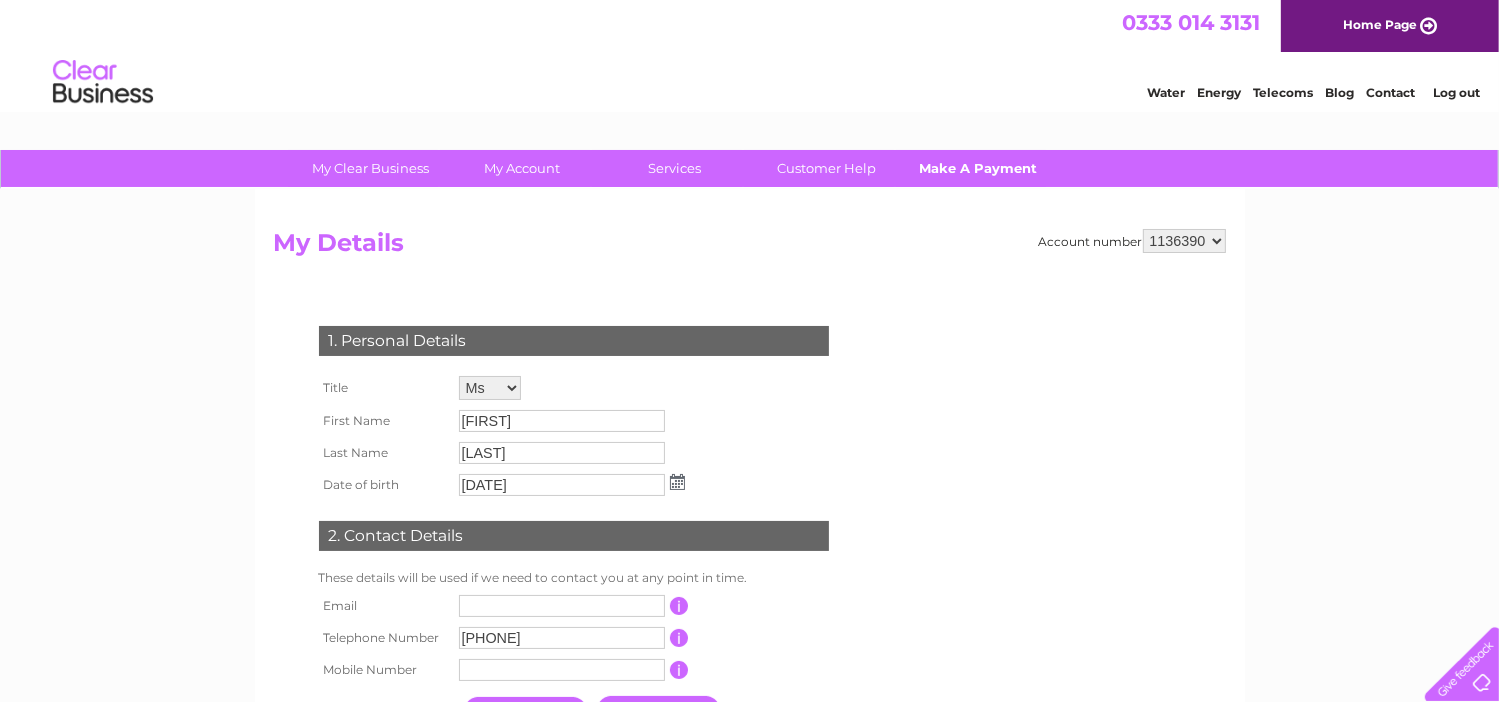 click on "Make A Payment" at bounding box center (978, 168) 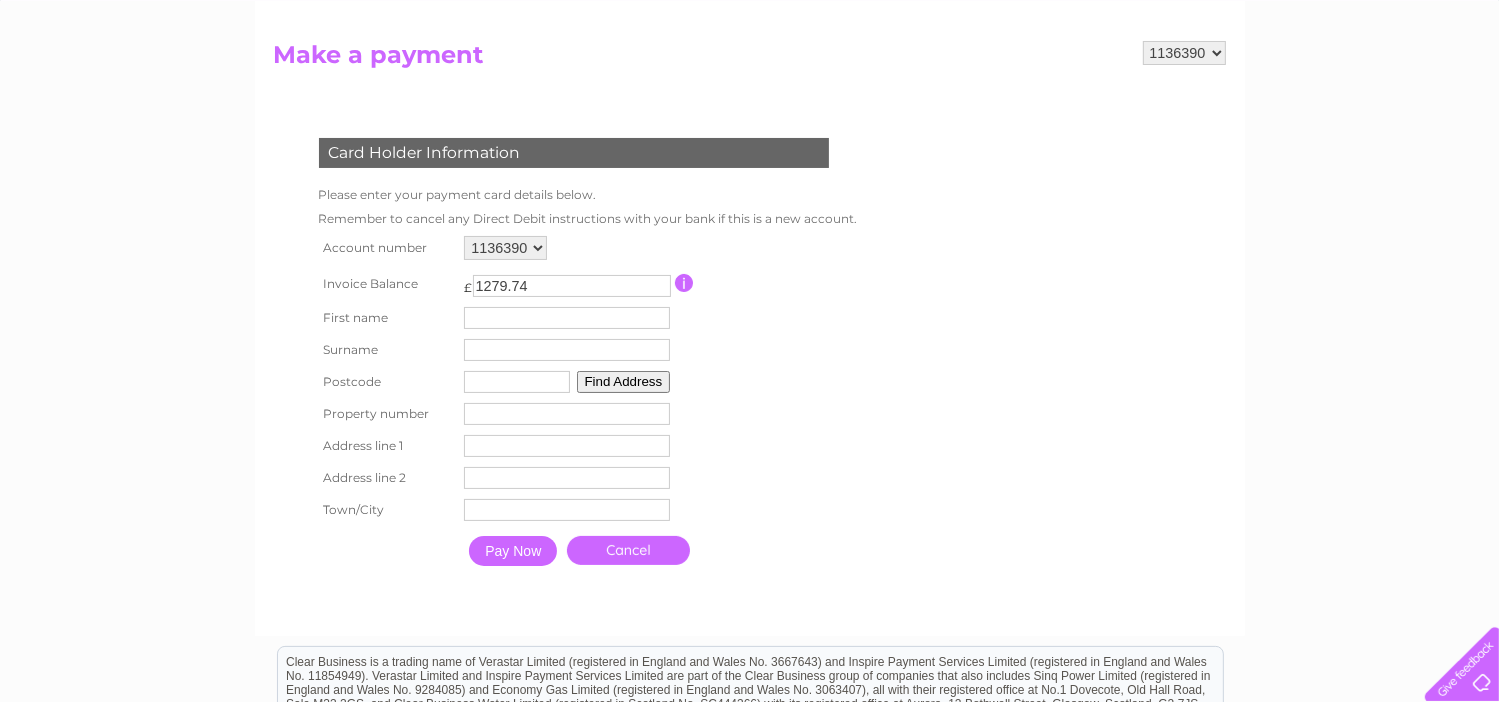 scroll, scrollTop: 200, scrollLeft: 0, axis: vertical 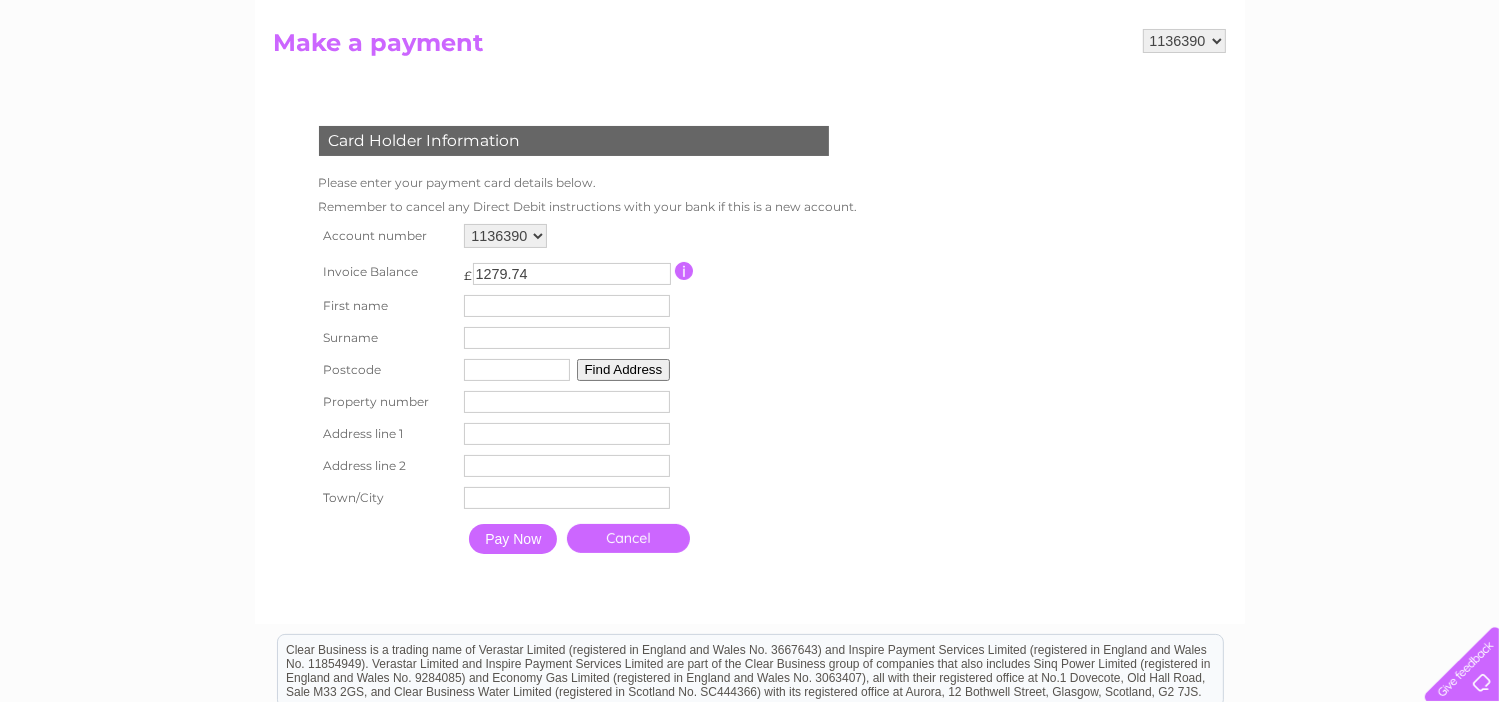 click at bounding box center [567, 306] 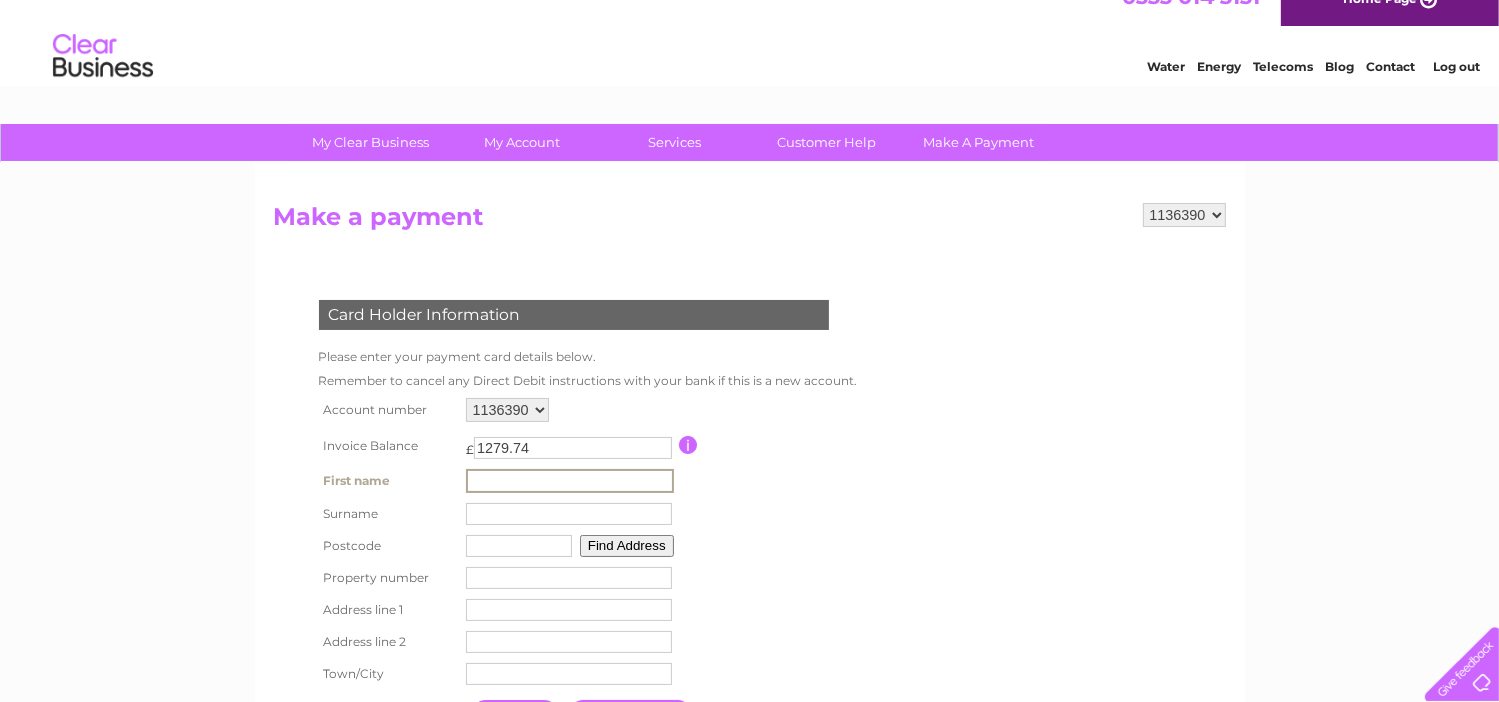 scroll, scrollTop: 0, scrollLeft: 0, axis: both 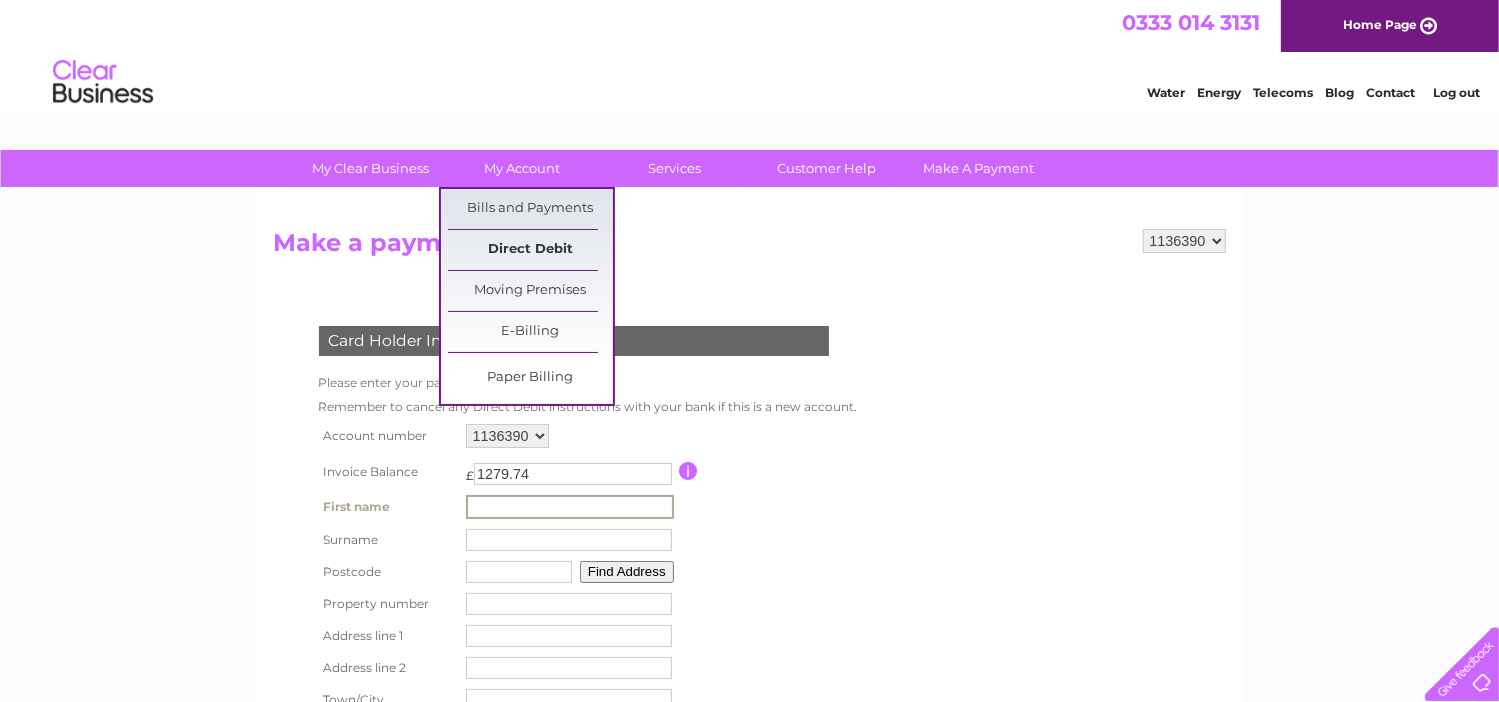 click on "Direct Debit" at bounding box center (530, 250) 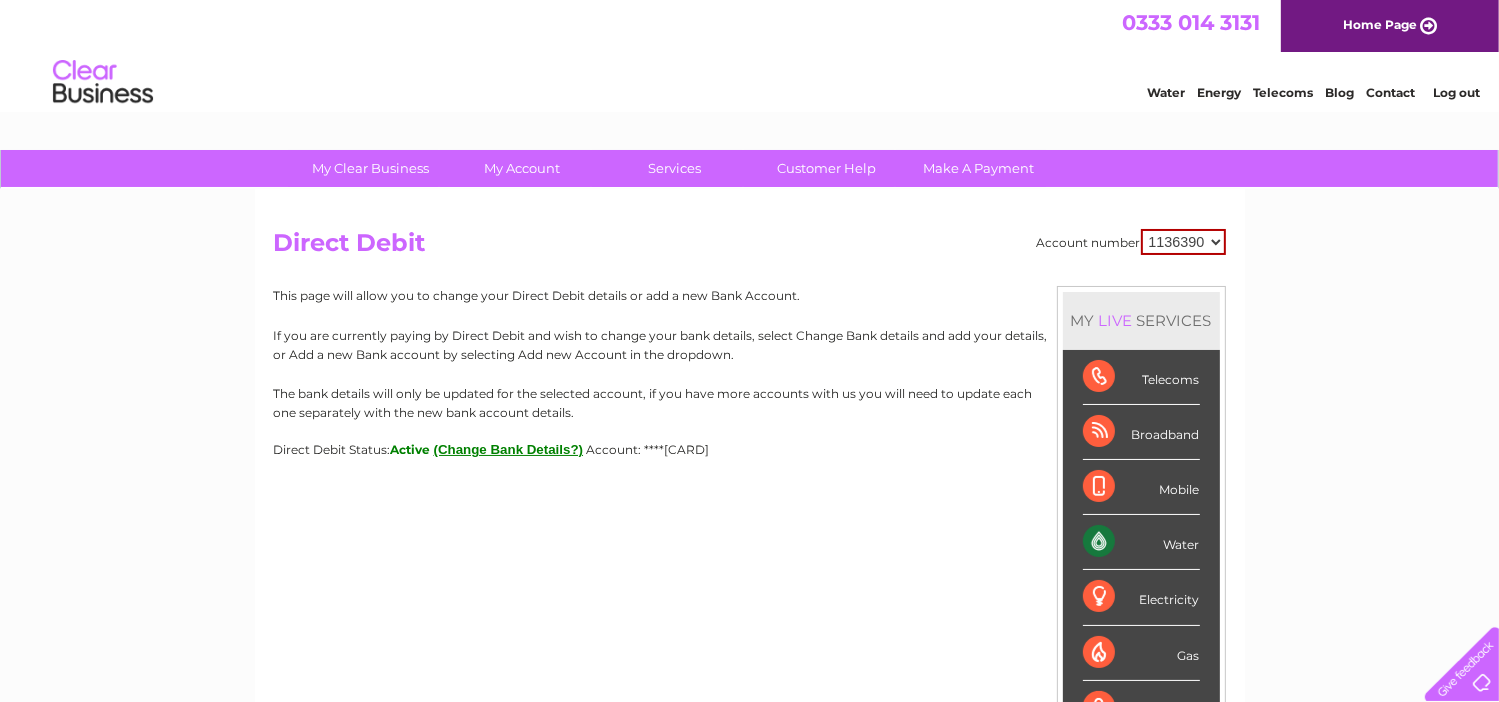 scroll, scrollTop: 0, scrollLeft: 0, axis: both 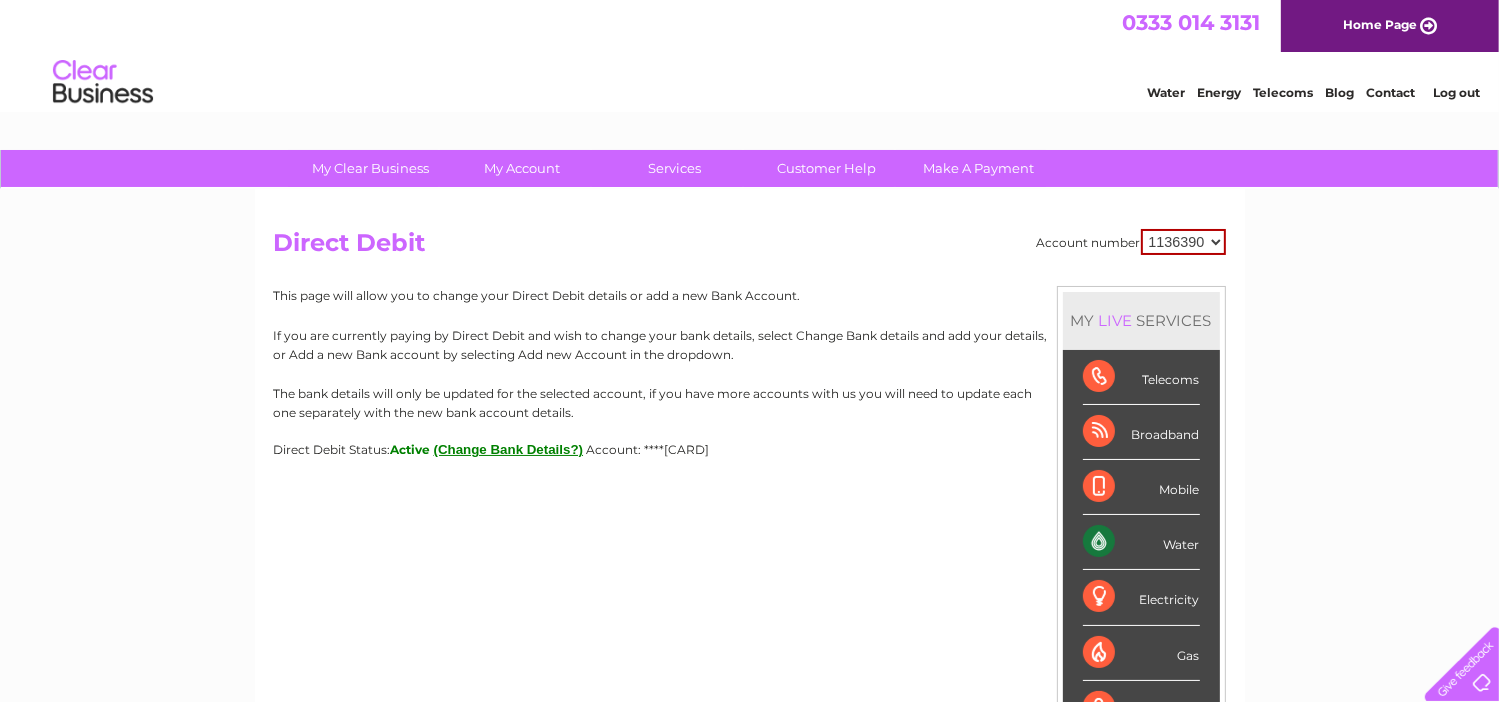drag, startPoint x: 1147, startPoint y: 243, endPoint x: 1215, endPoint y: 239, distance: 68.117546 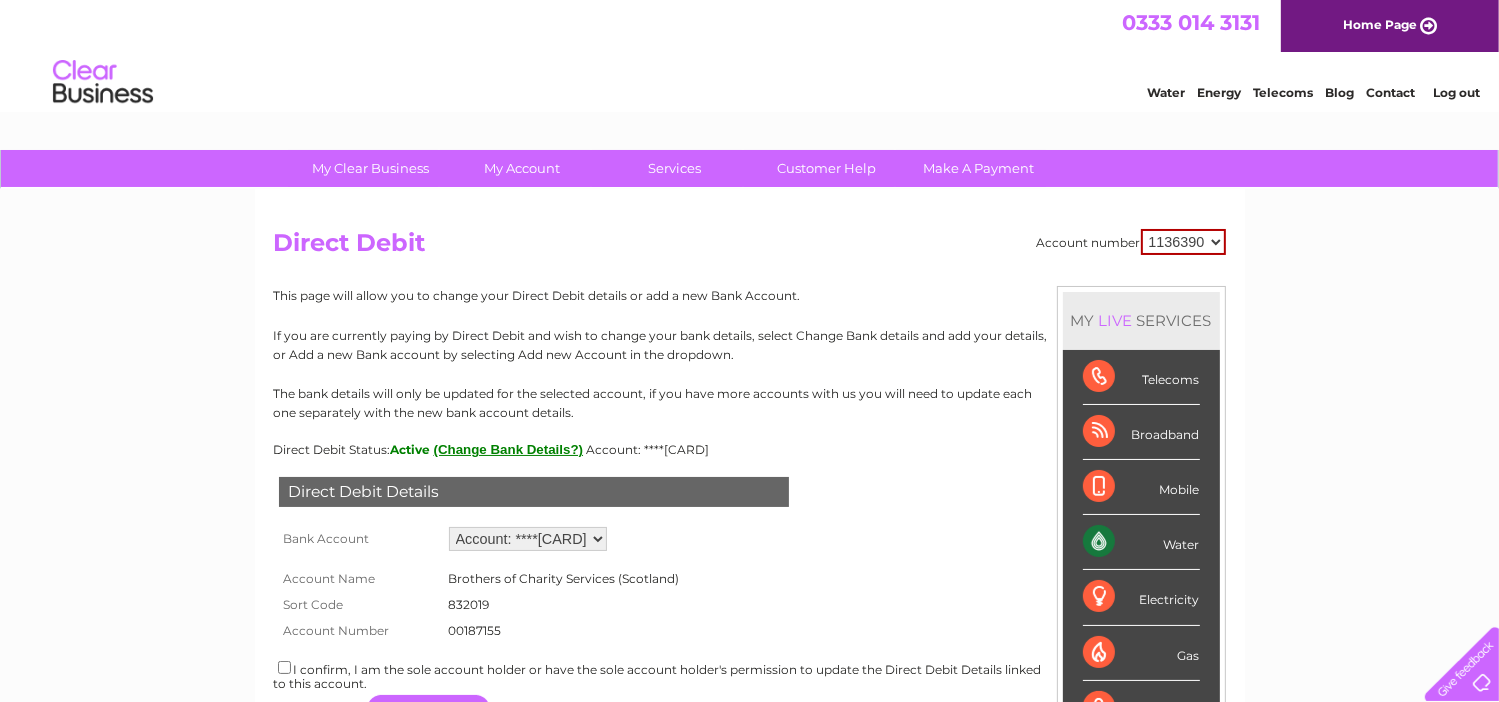 click on "Add new account
****7155" at bounding box center (528, 539) 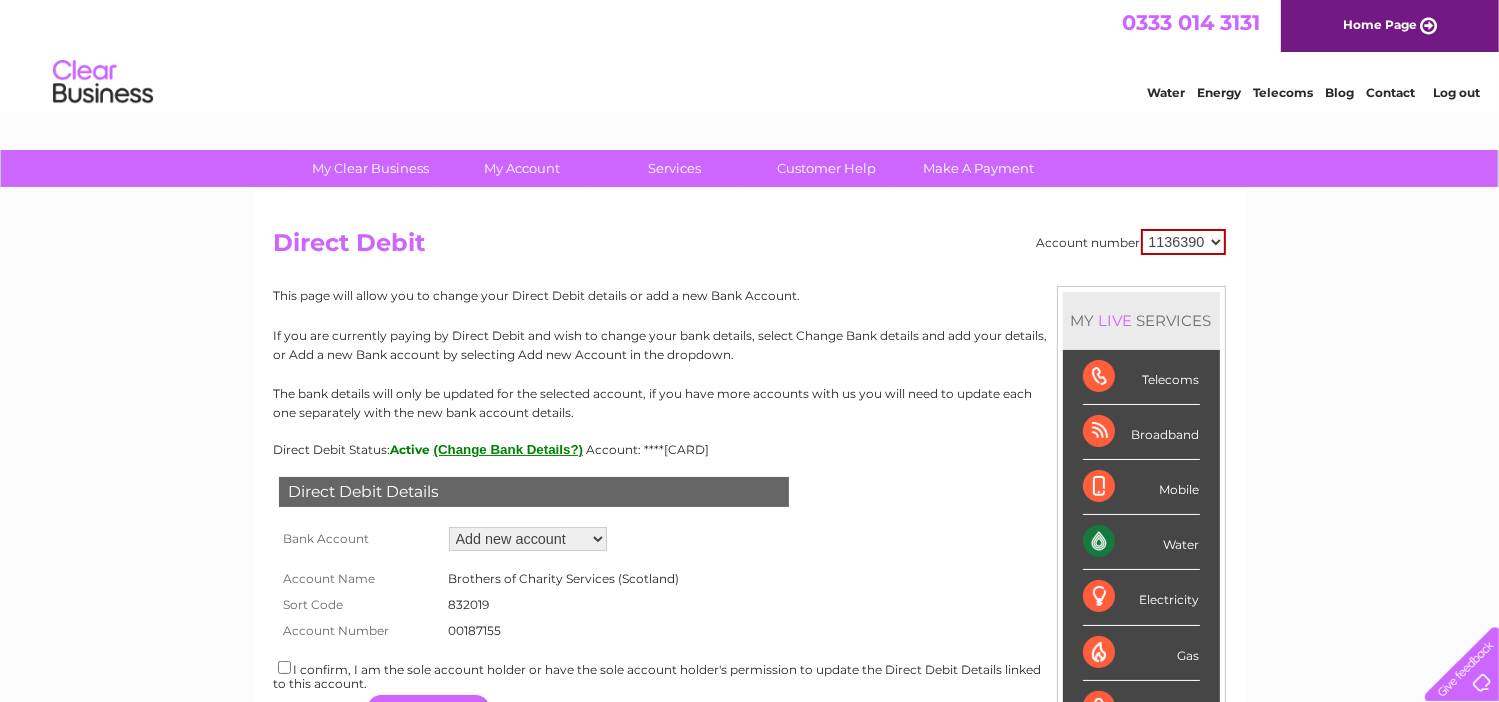 click on "Add new account
****7155" at bounding box center (528, 539) 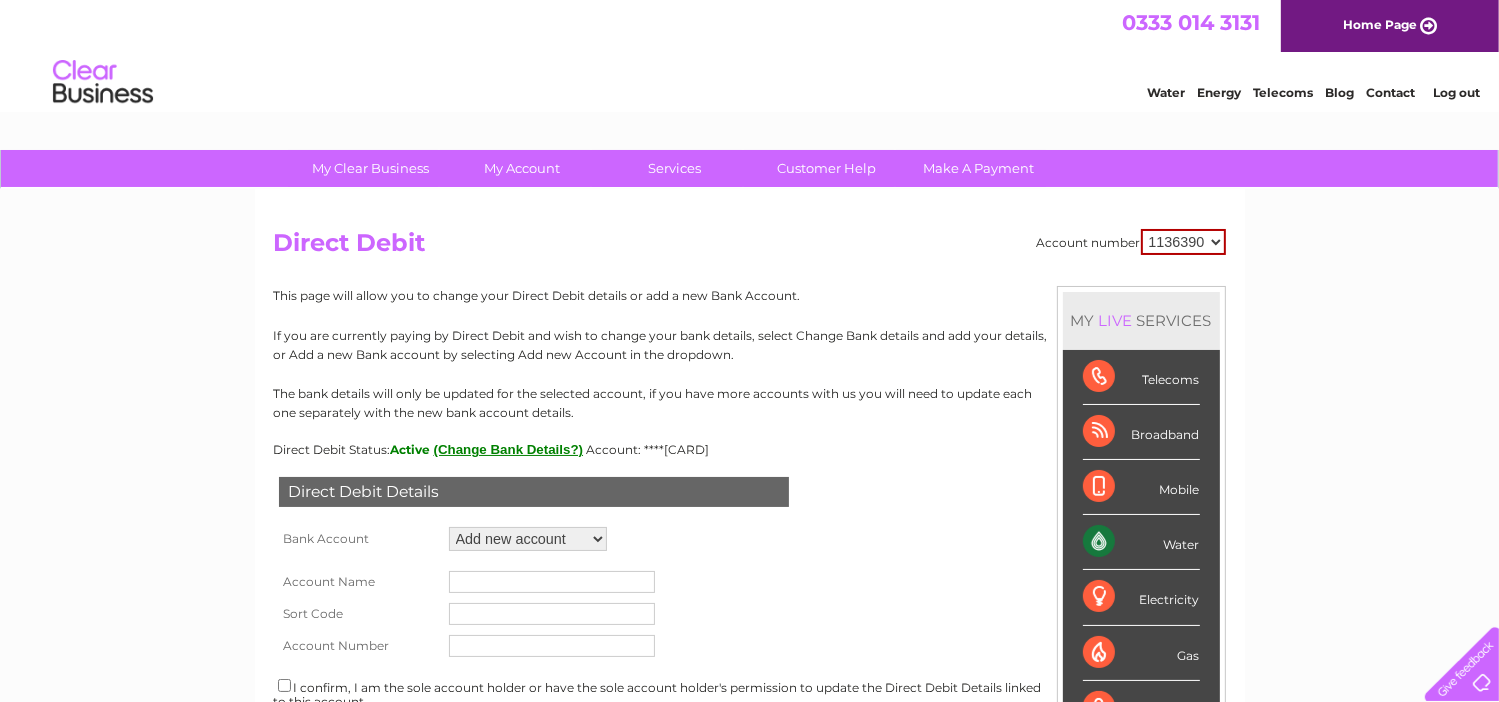 click at bounding box center [552, 582] 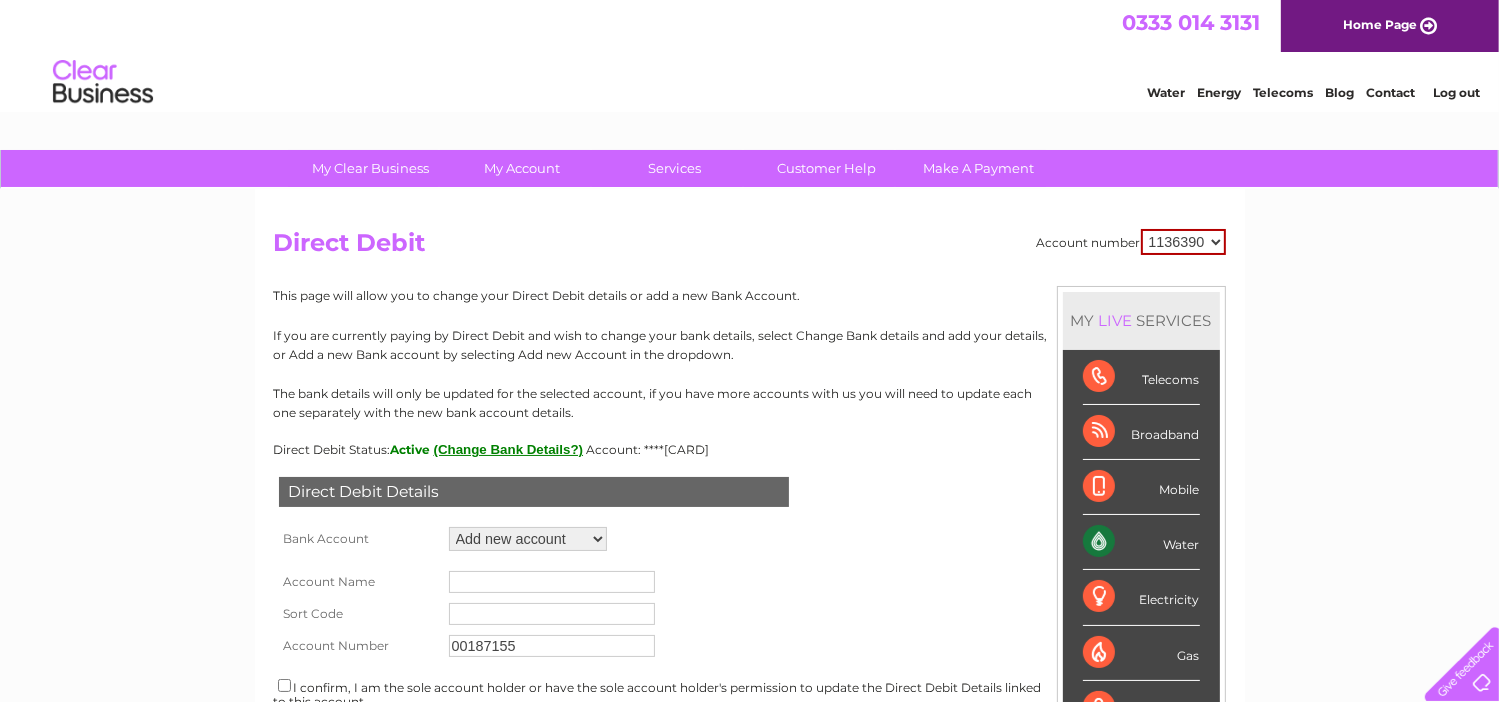 type on "00187155" 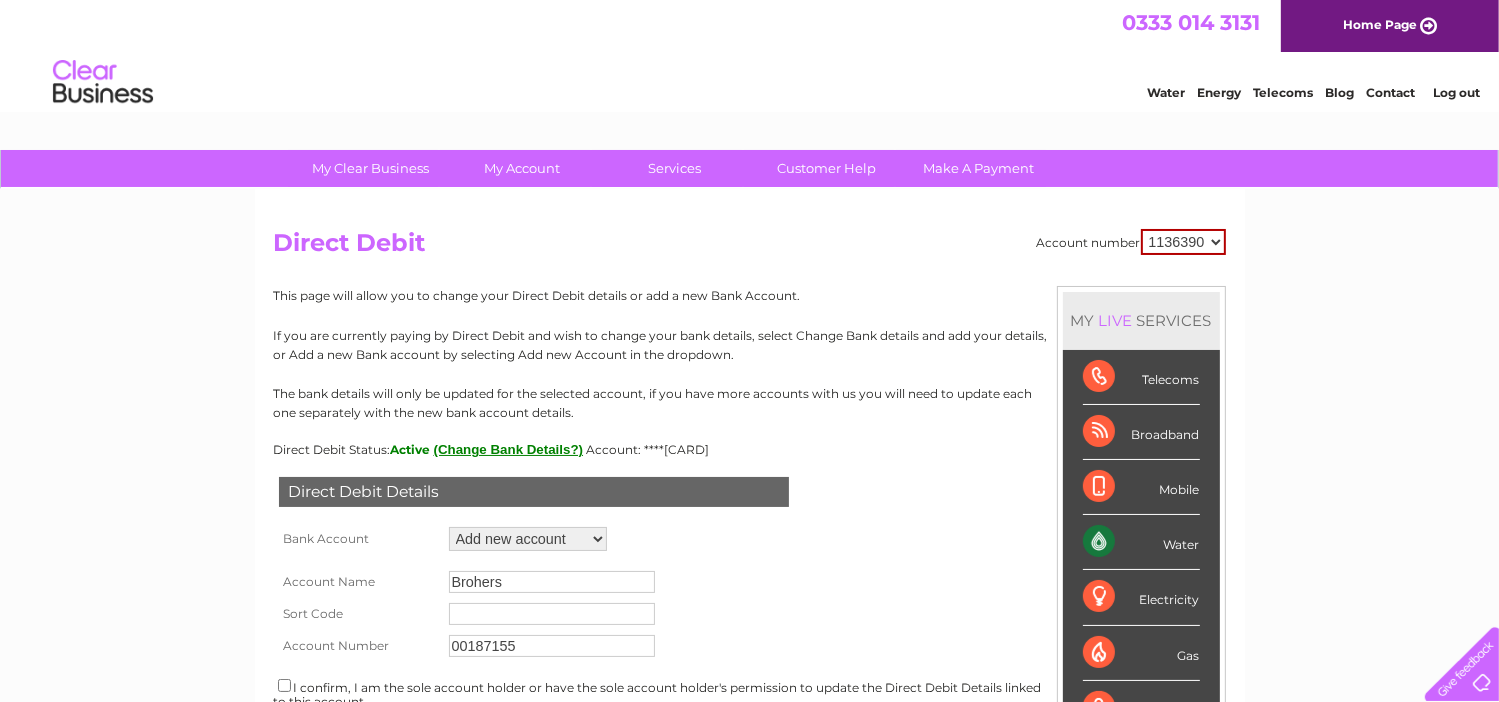 click on "Brohers" at bounding box center (552, 582) 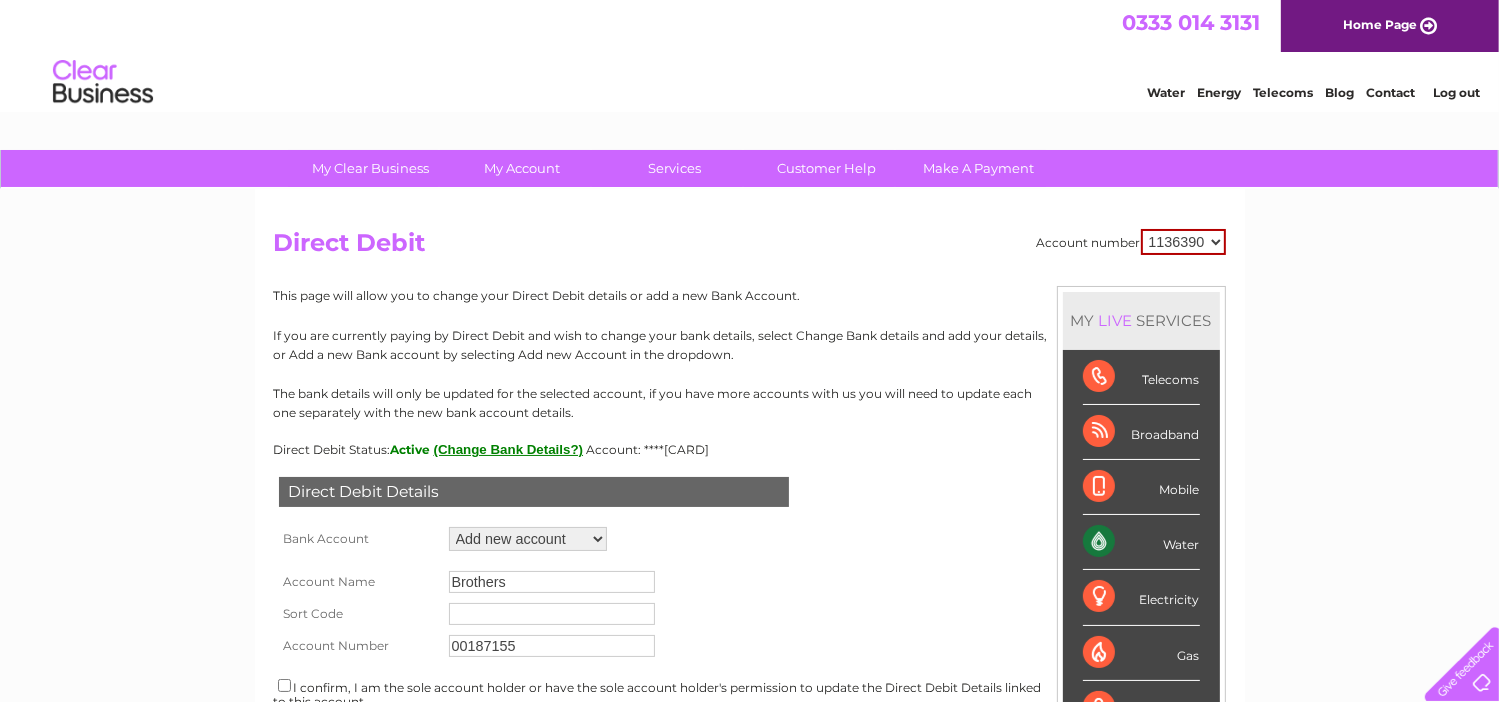 click on "Brothers" at bounding box center [552, 582] 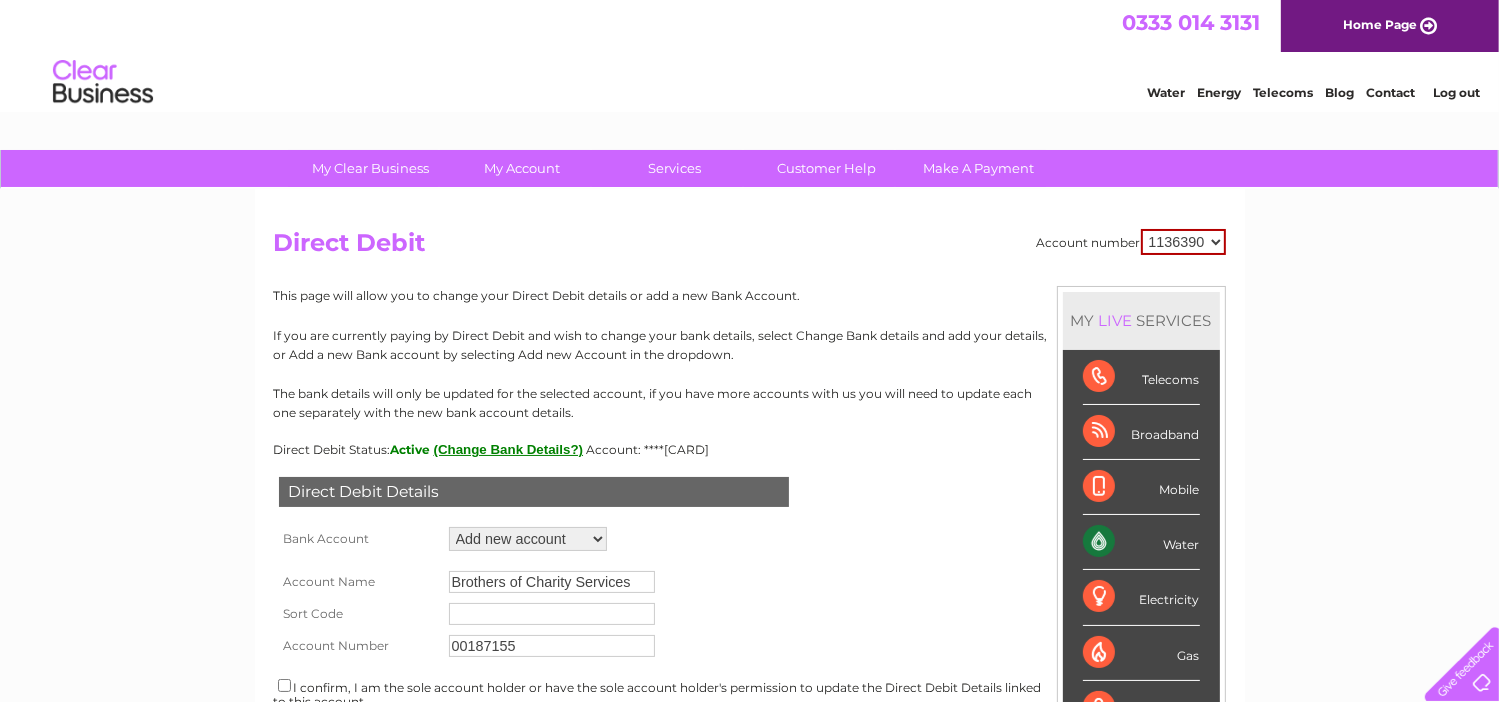 type on "Brothers of Charity Services" 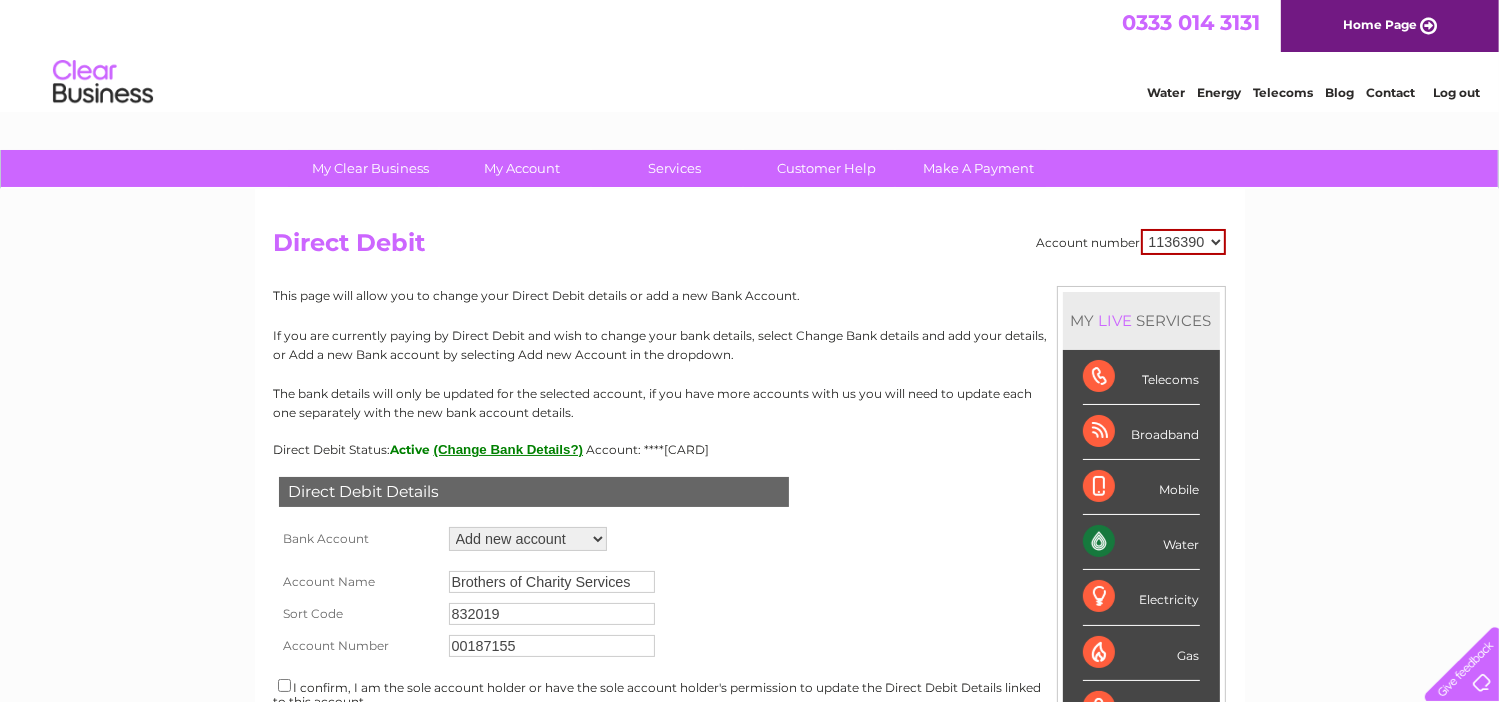 type on "832019" 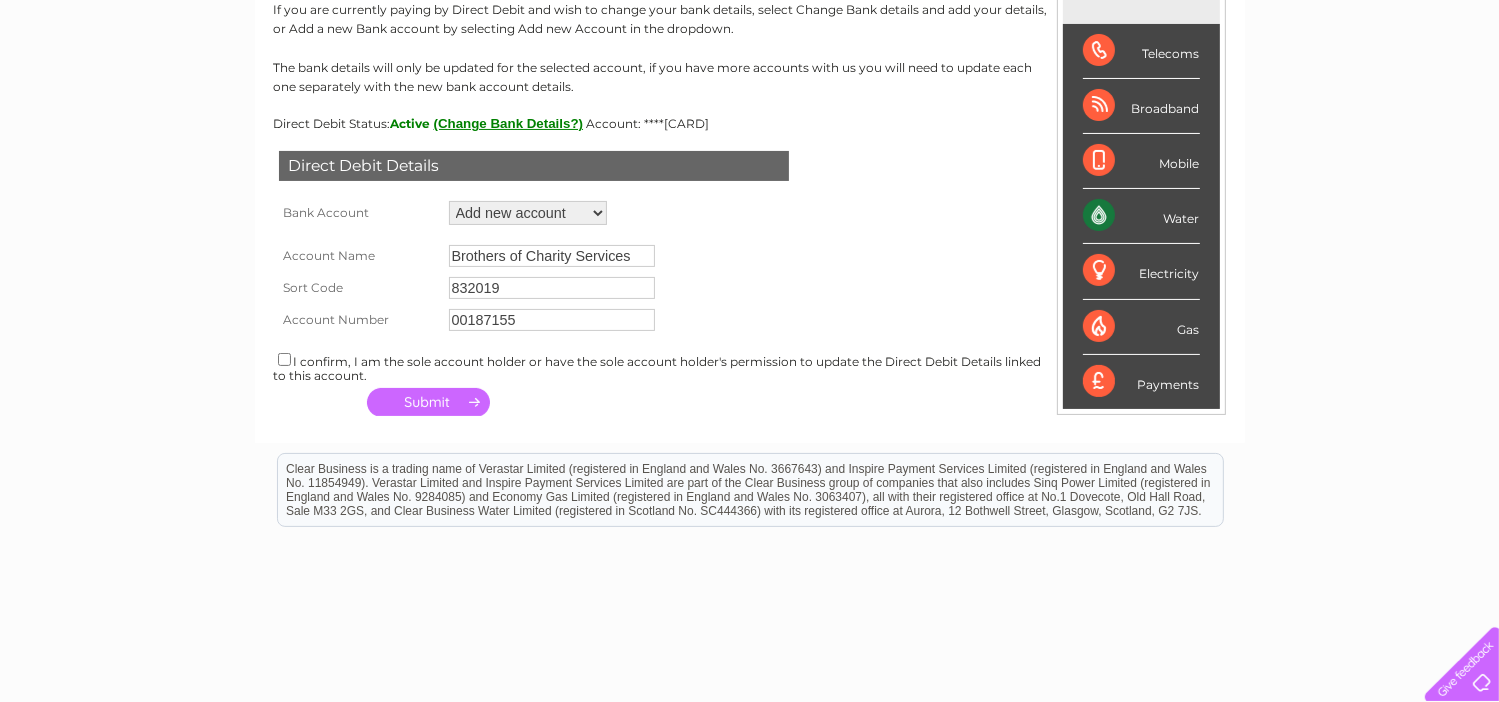 scroll, scrollTop: 400, scrollLeft: 0, axis: vertical 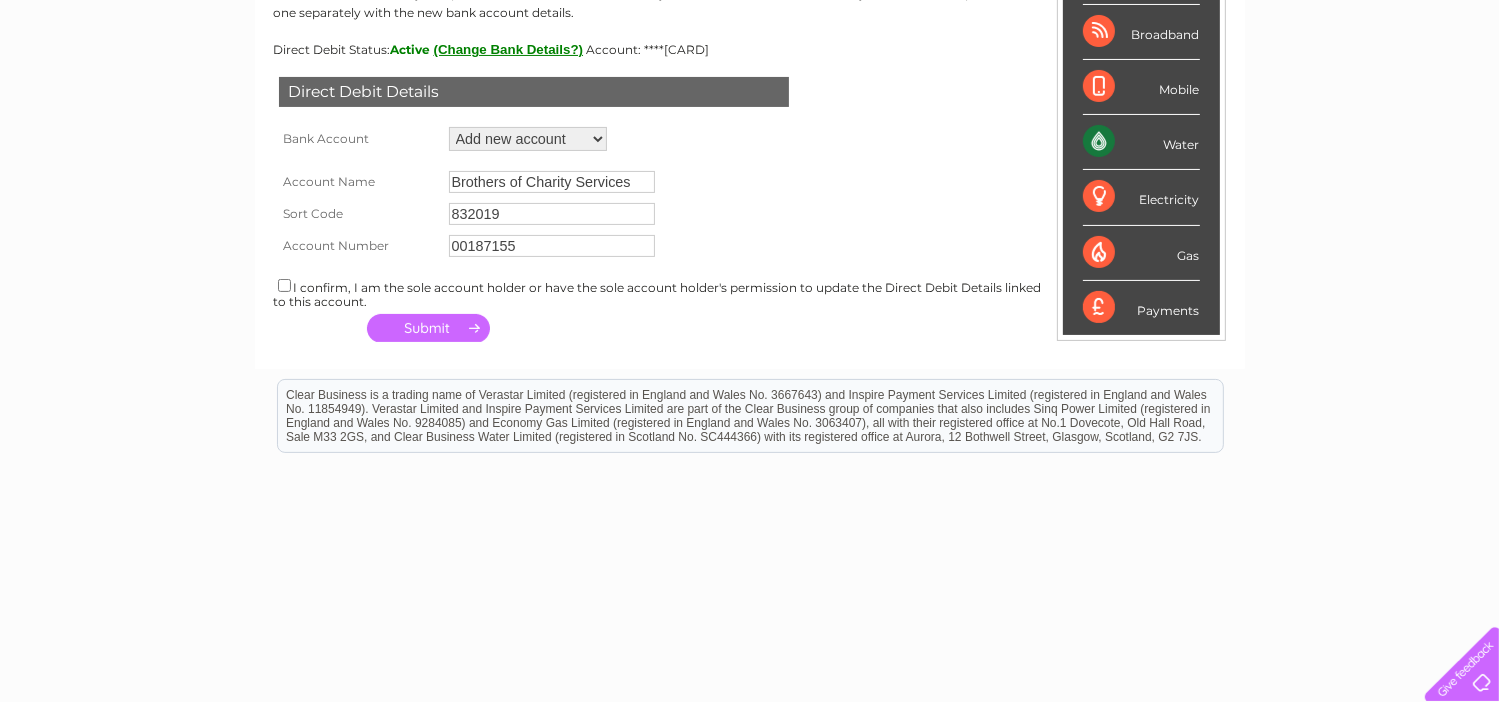 click at bounding box center (284, 285) 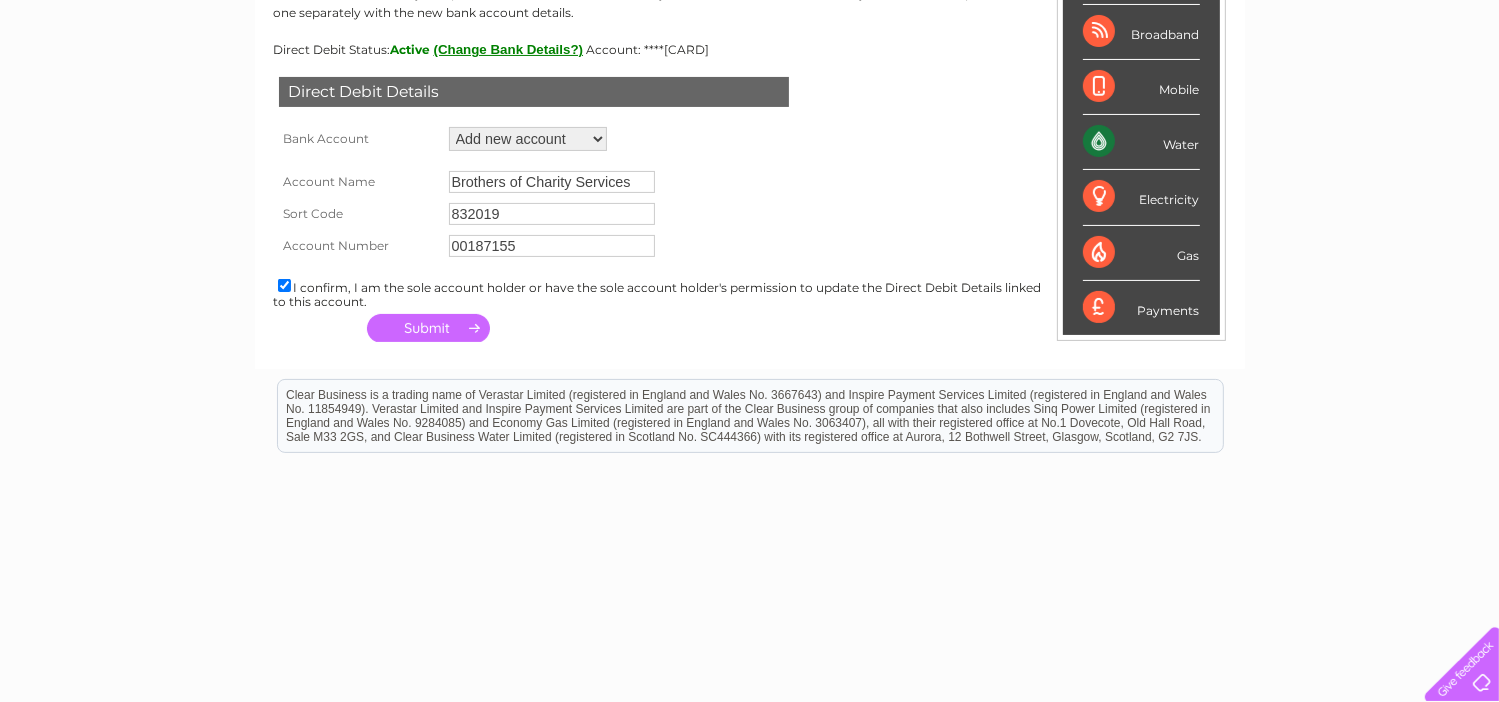 click at bounding box center [428, 328] 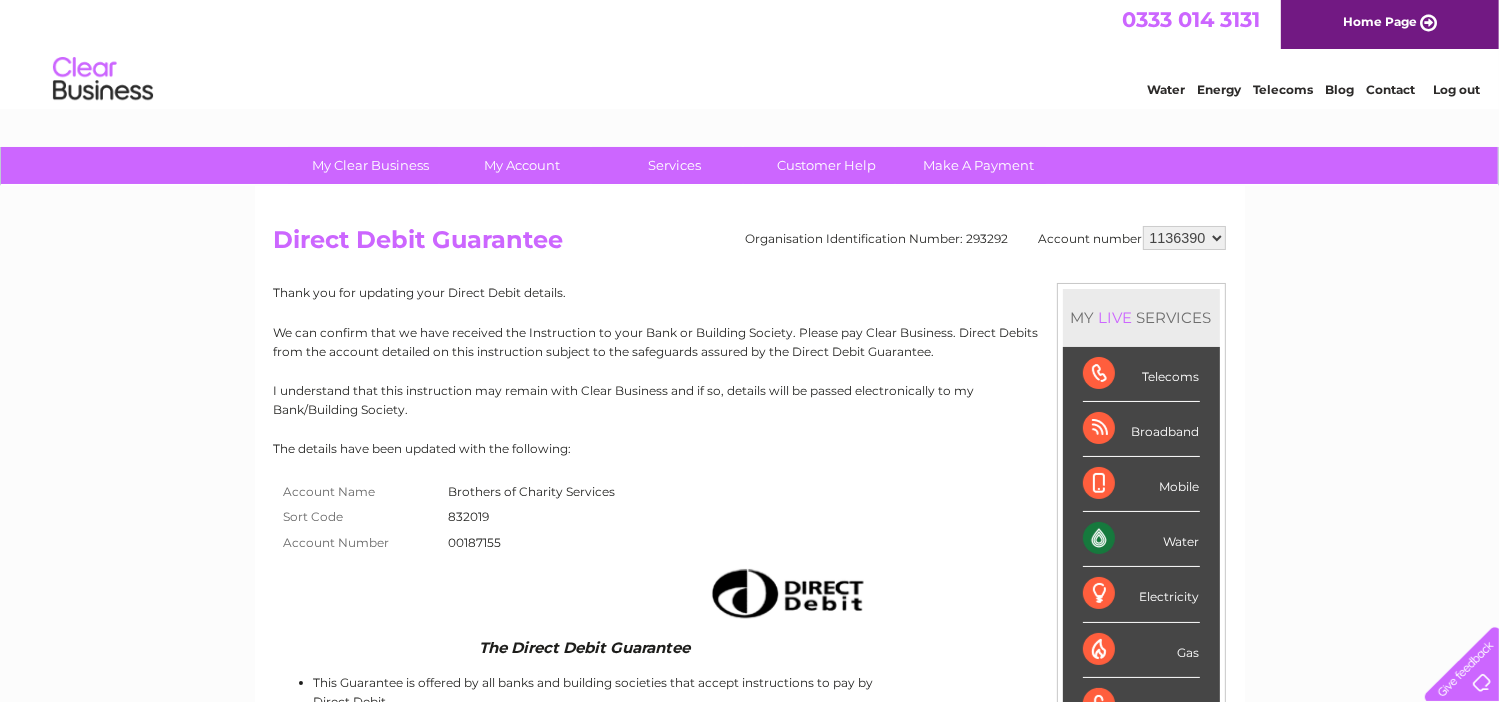 scroll, scrollTop: 0, scrollLeft: 0, axis: both 